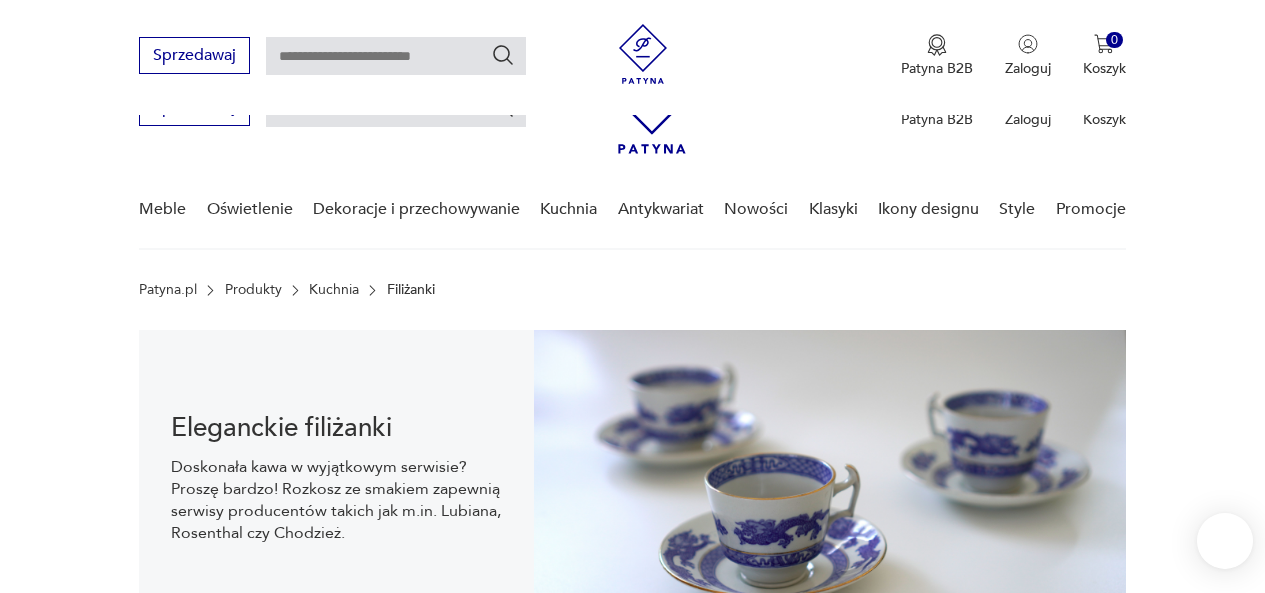 scroll, scrollTop: 2623, scrollLeft: 0, axis: vertical 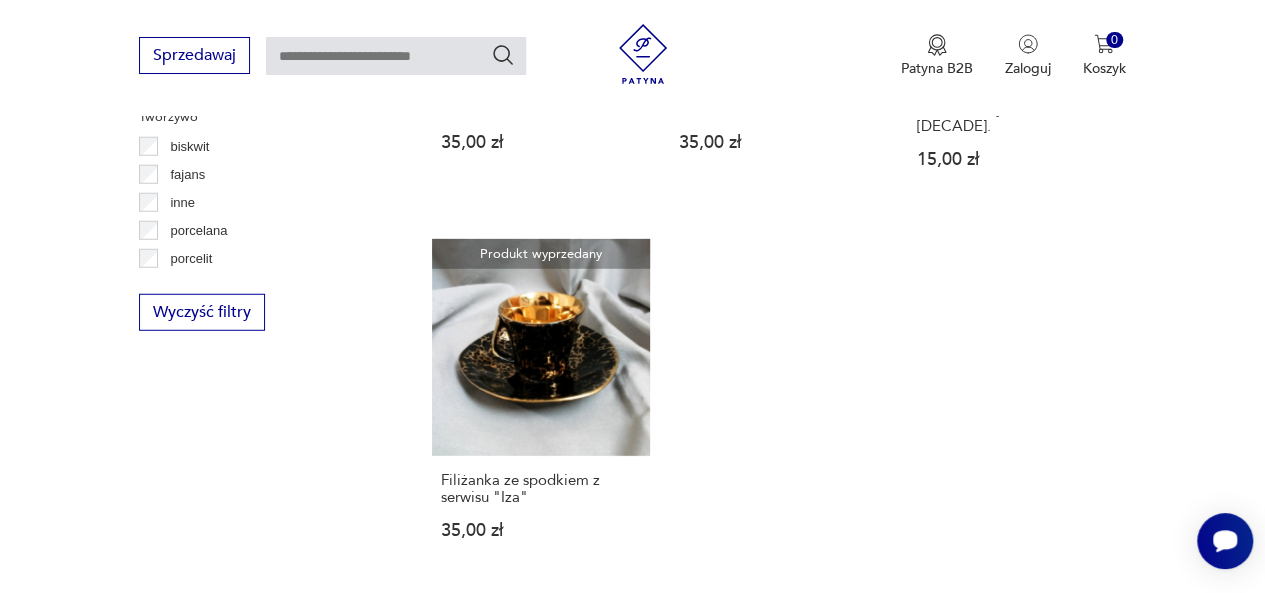 click at bounding box center [396, 56] 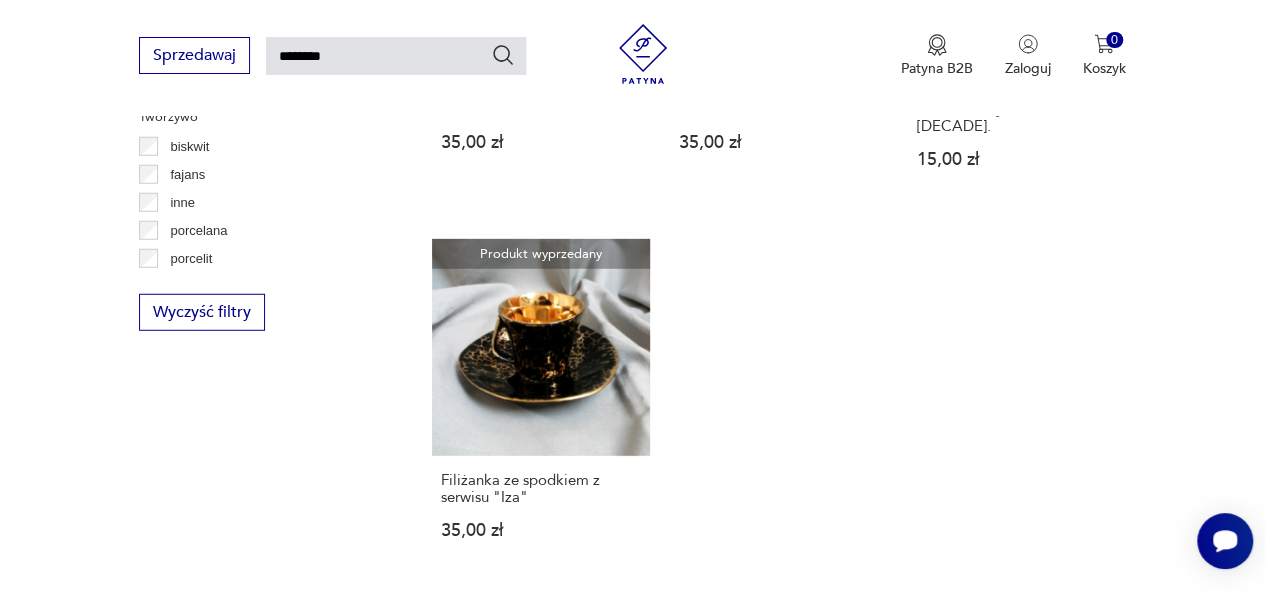 click 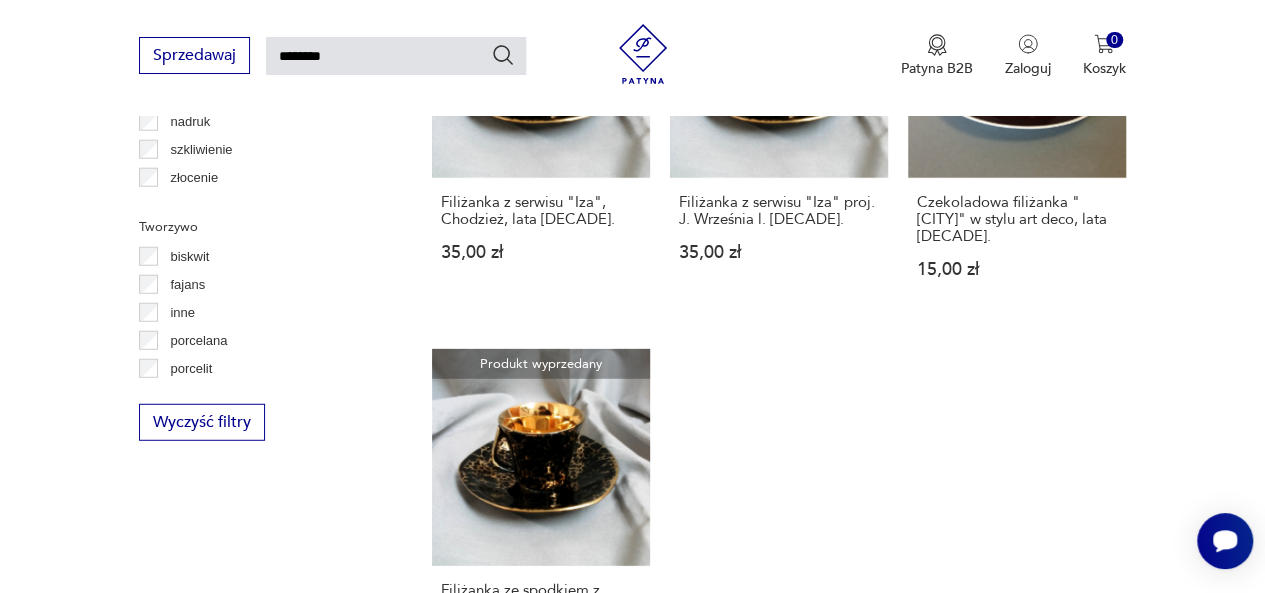 type on "********" 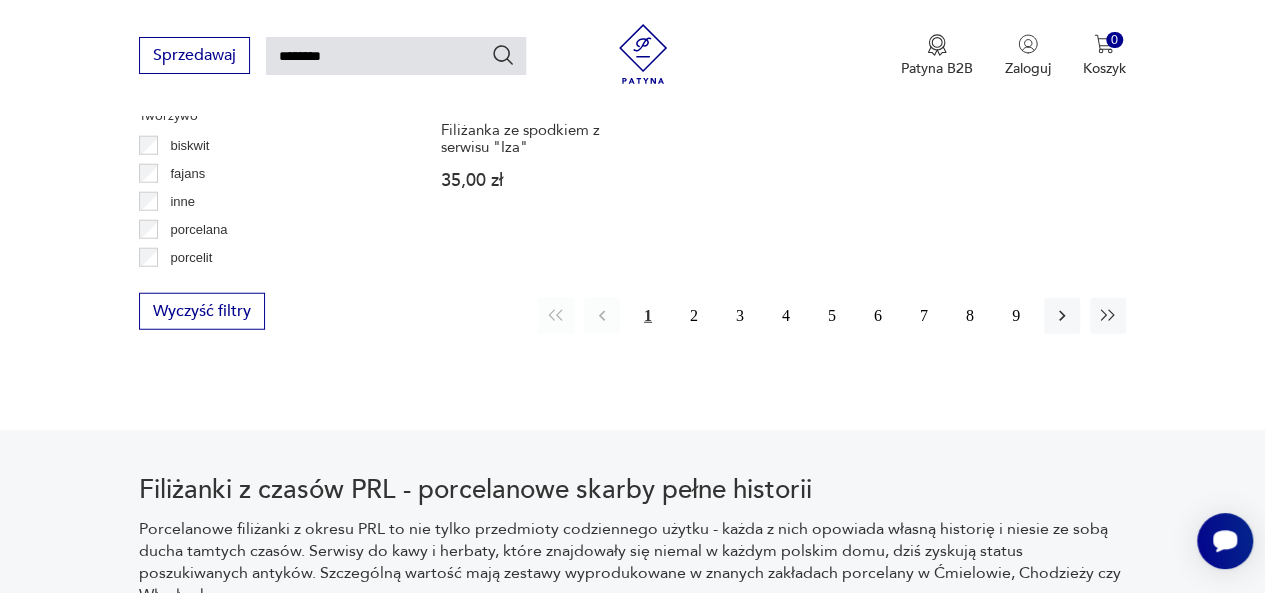 type 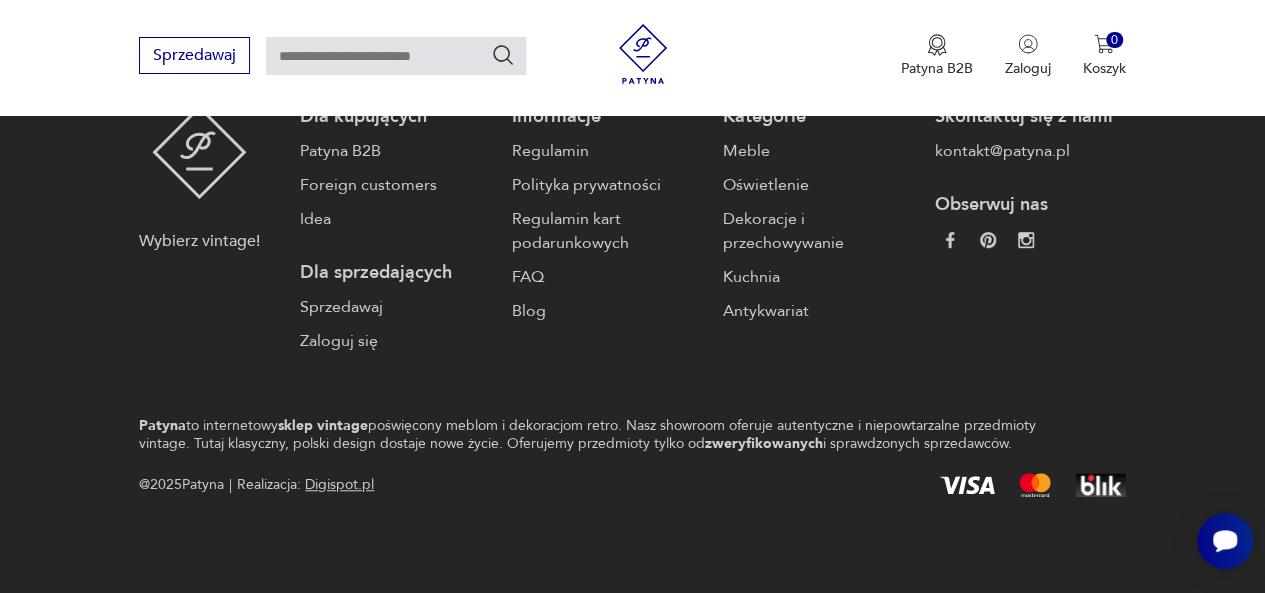 type on "********" 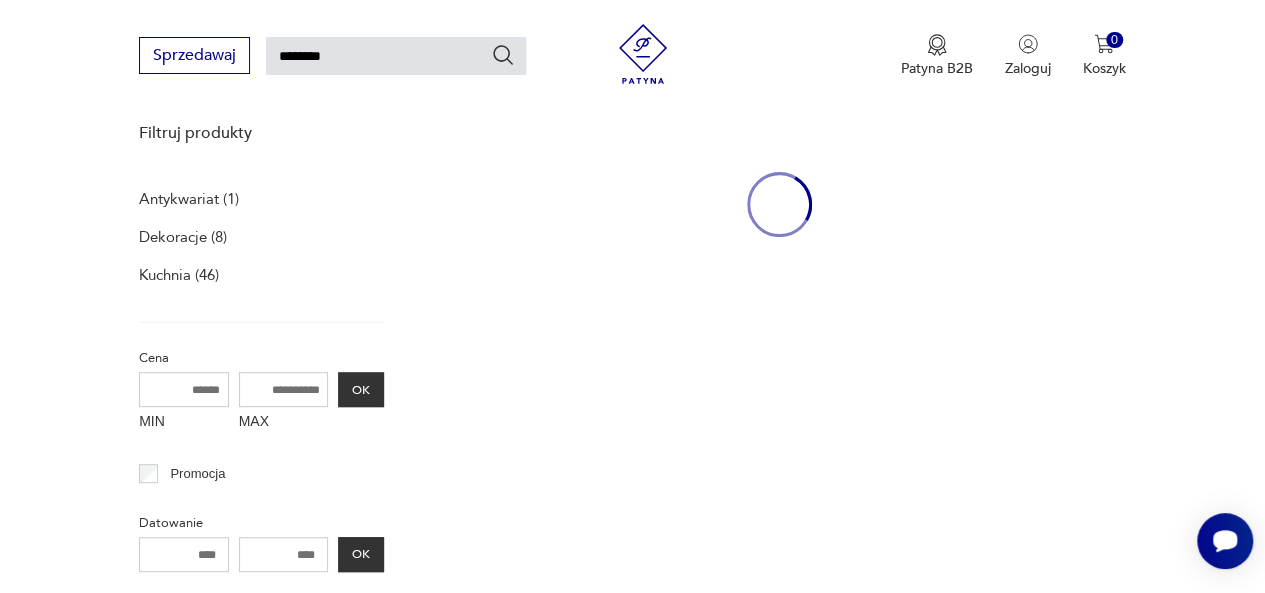 scroll, scrollTop: 258, scrollLeft: 0, axis: vertical 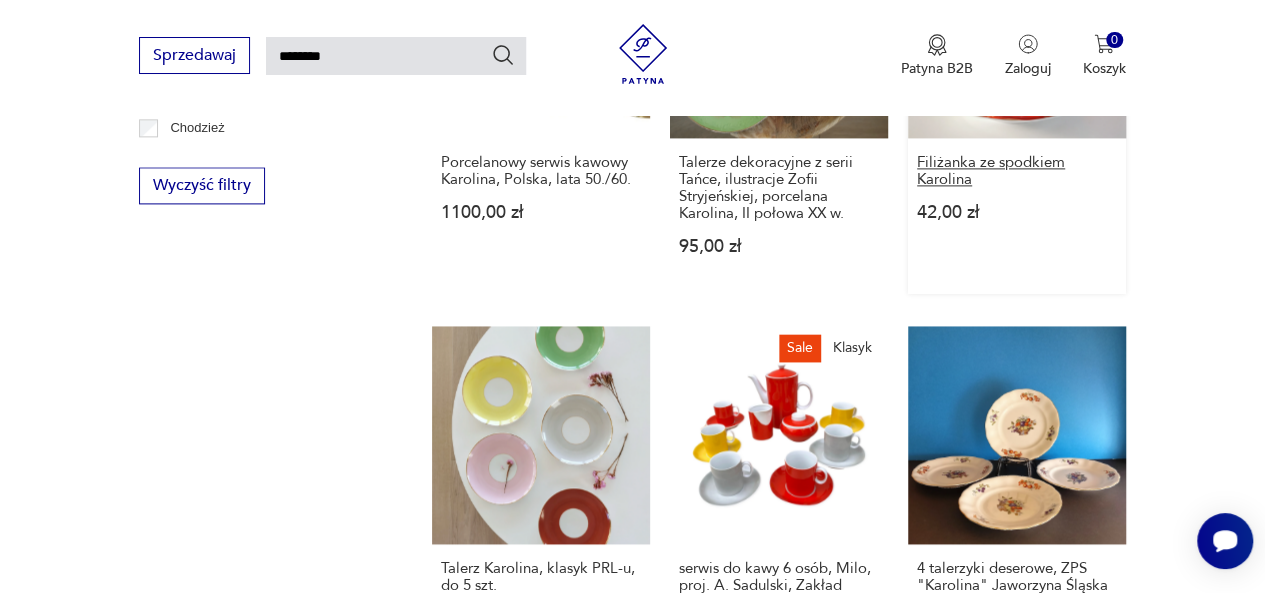 click on "Filiżanka ze spodkiem Karolina" at bounding box center (1017, 171) 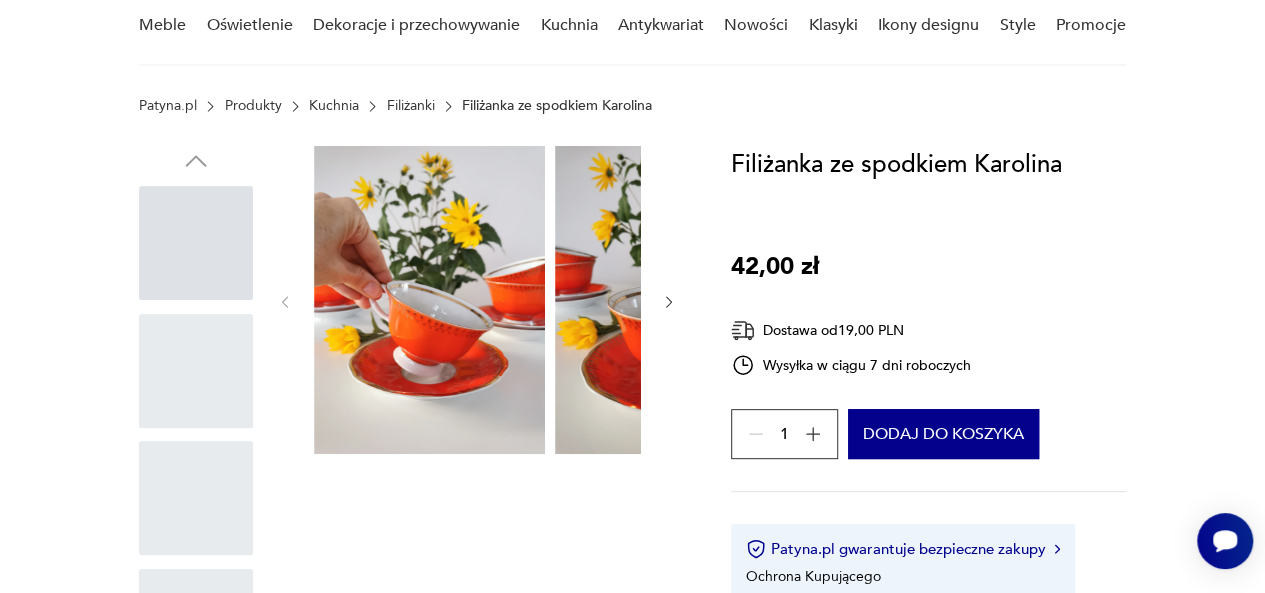 scroll, scrollTop: 0, scrollLeft: 0, axis: both 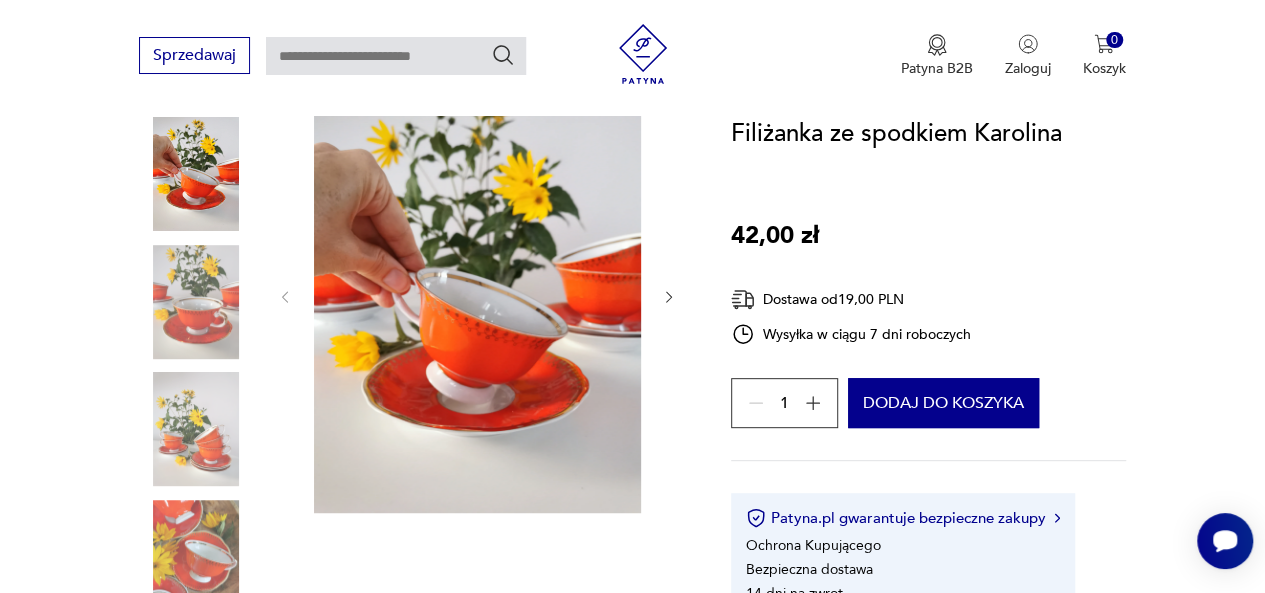 click 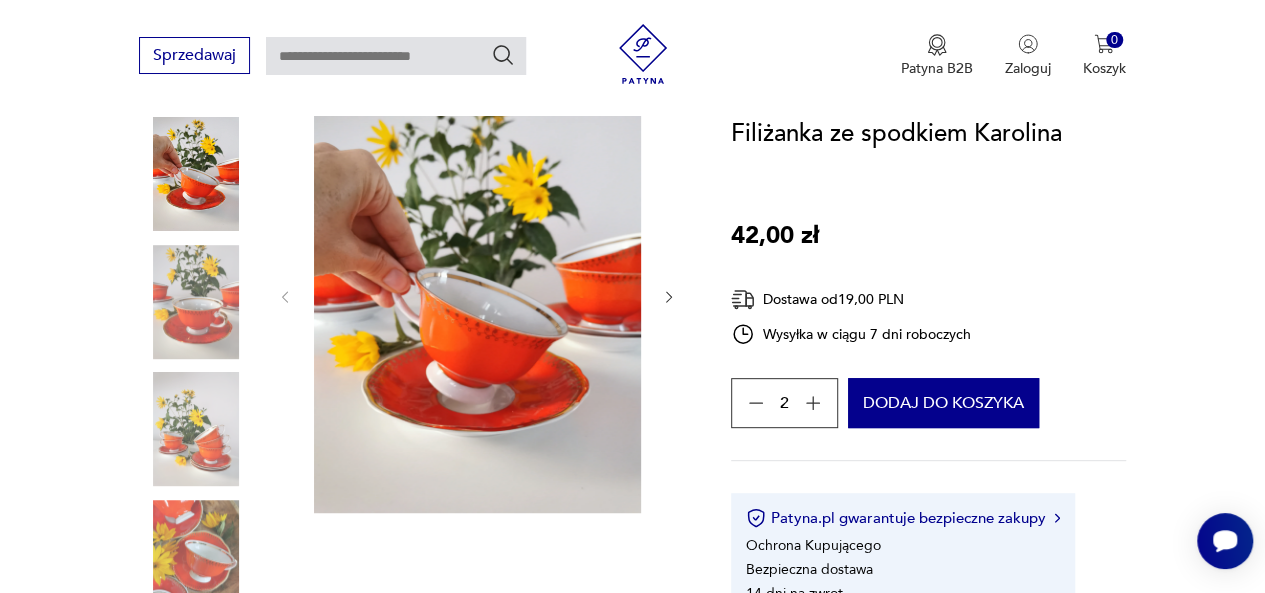click 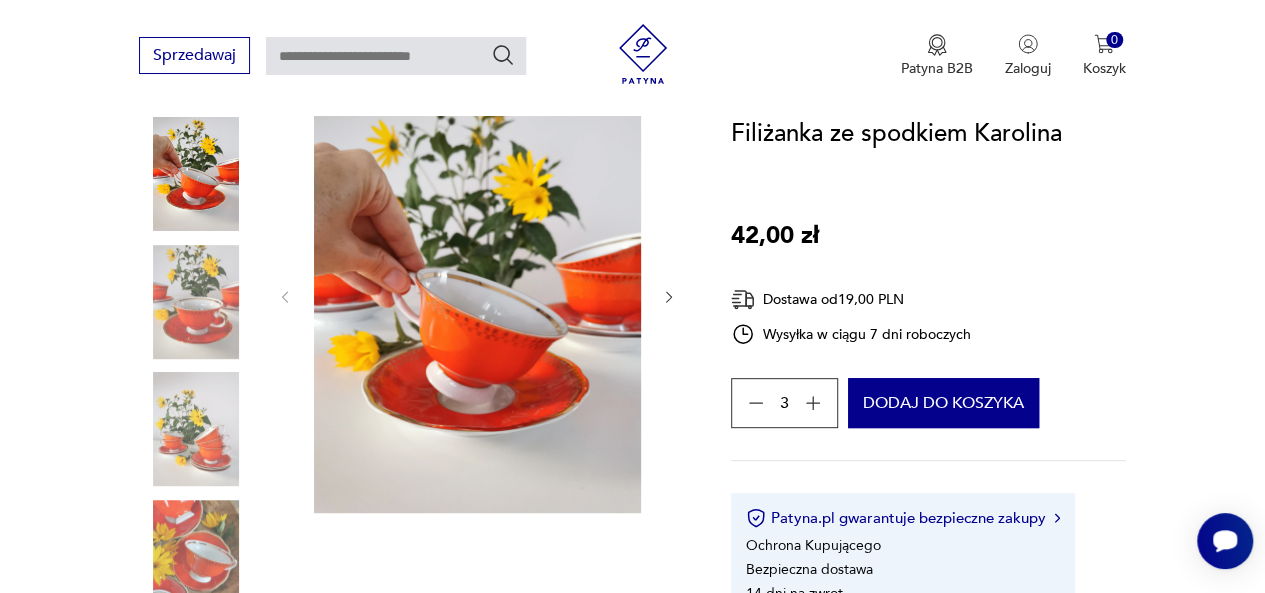 click 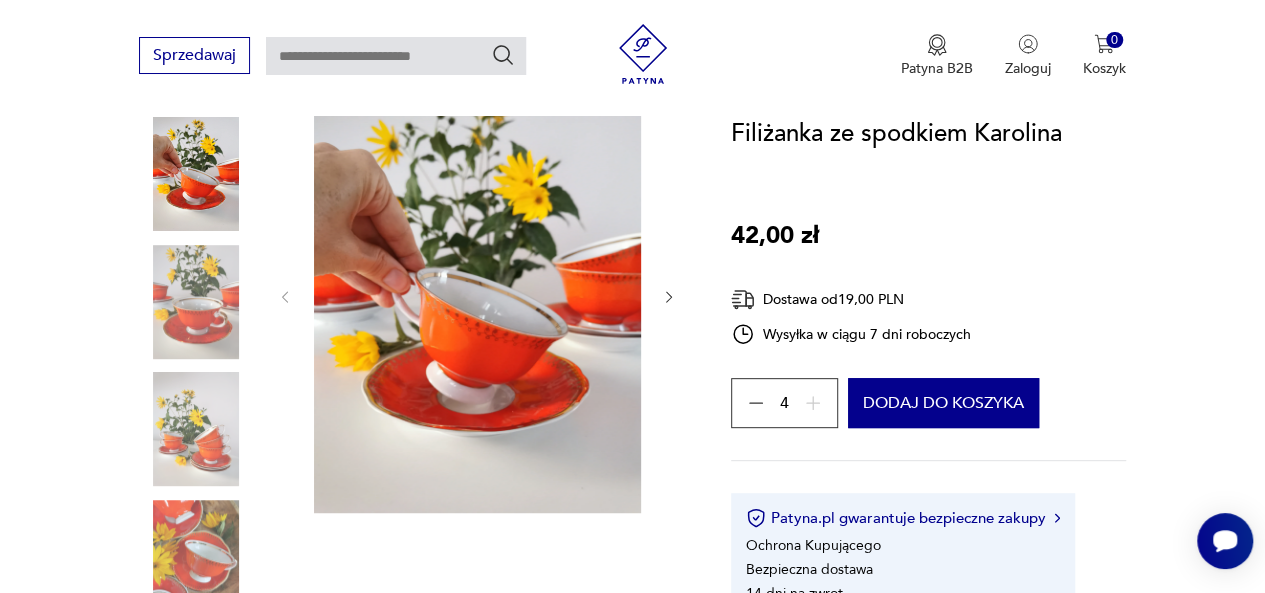 click on "4" at bounding box center [784, 403] 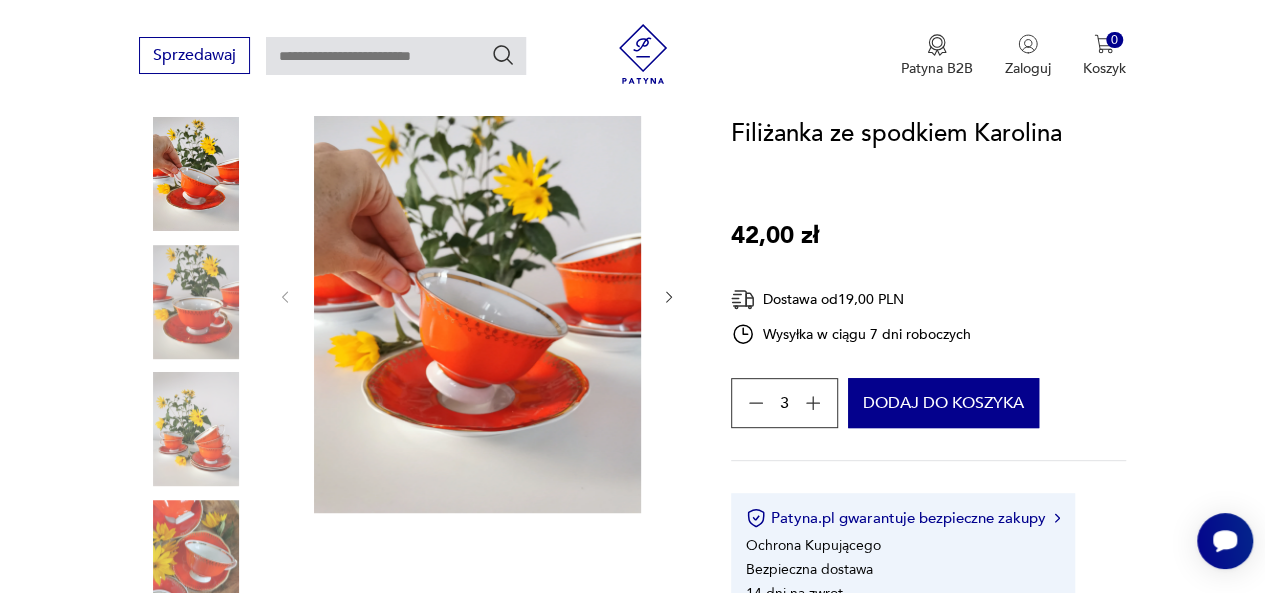 click 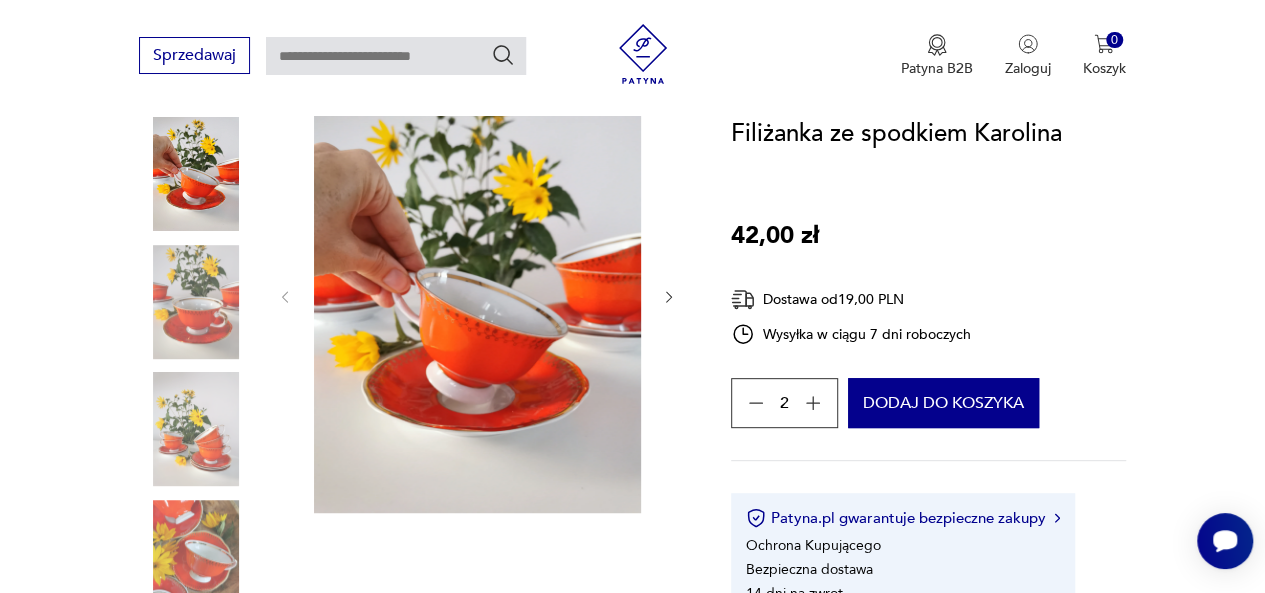 click 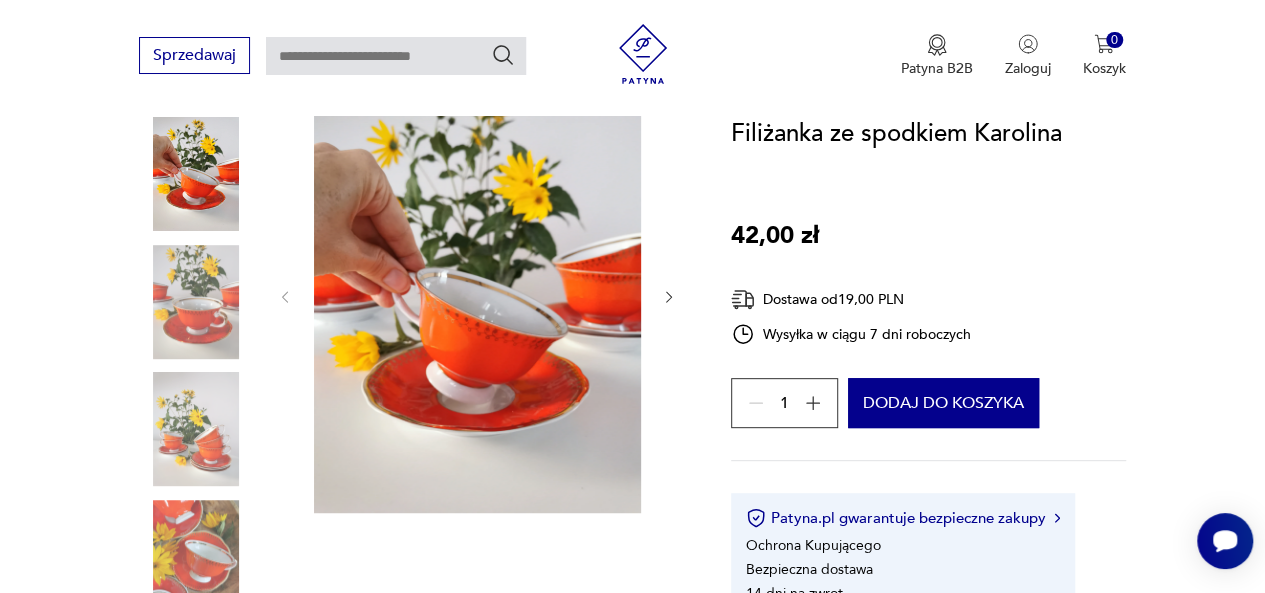 click on "1" at bounding box center (784, 403) 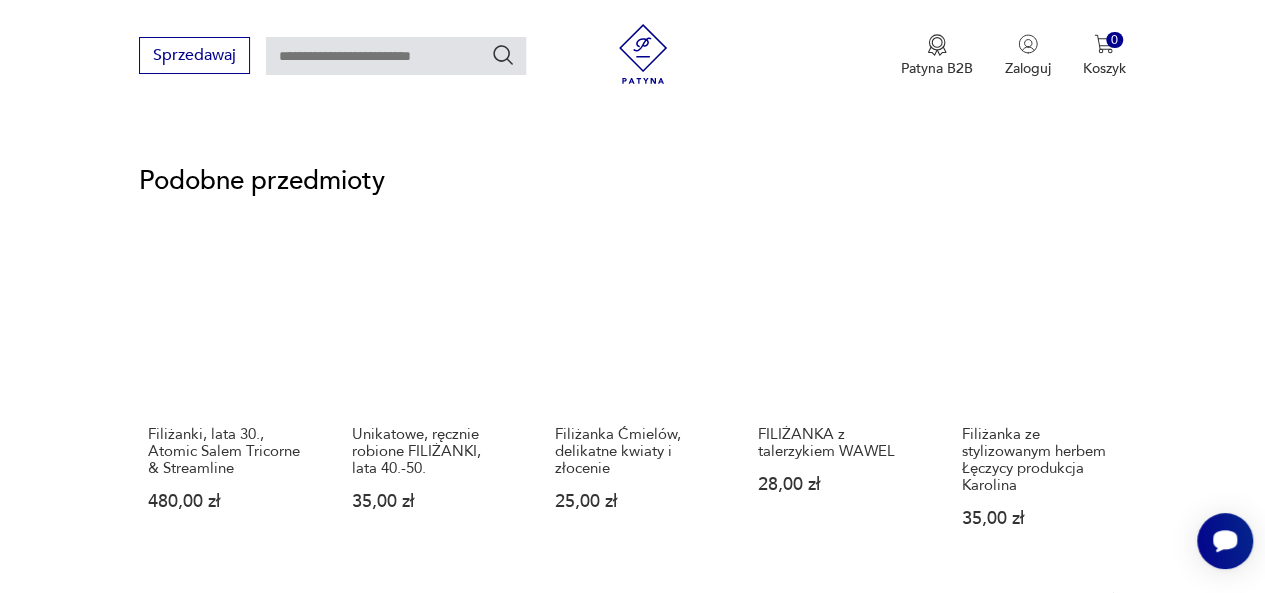 scroll, scrollTop: 1652, scrollLeft: 0, axis: vertical 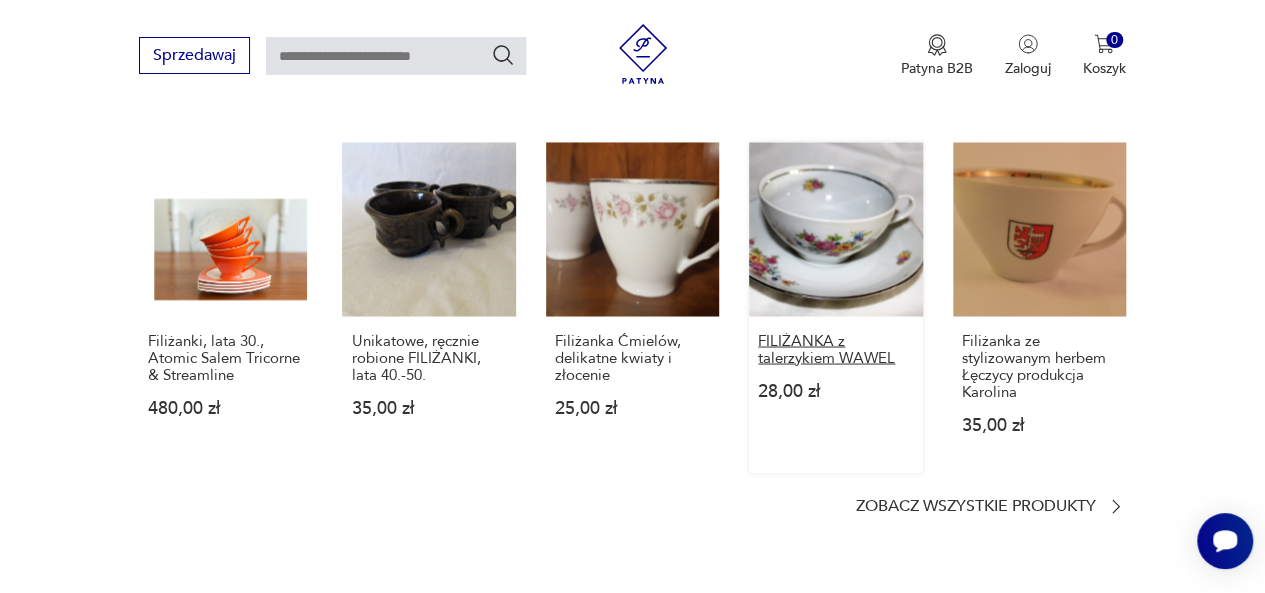 click on "FILIŻANKA z talerzykiem WAWEL" at bounding box center (835, 349) 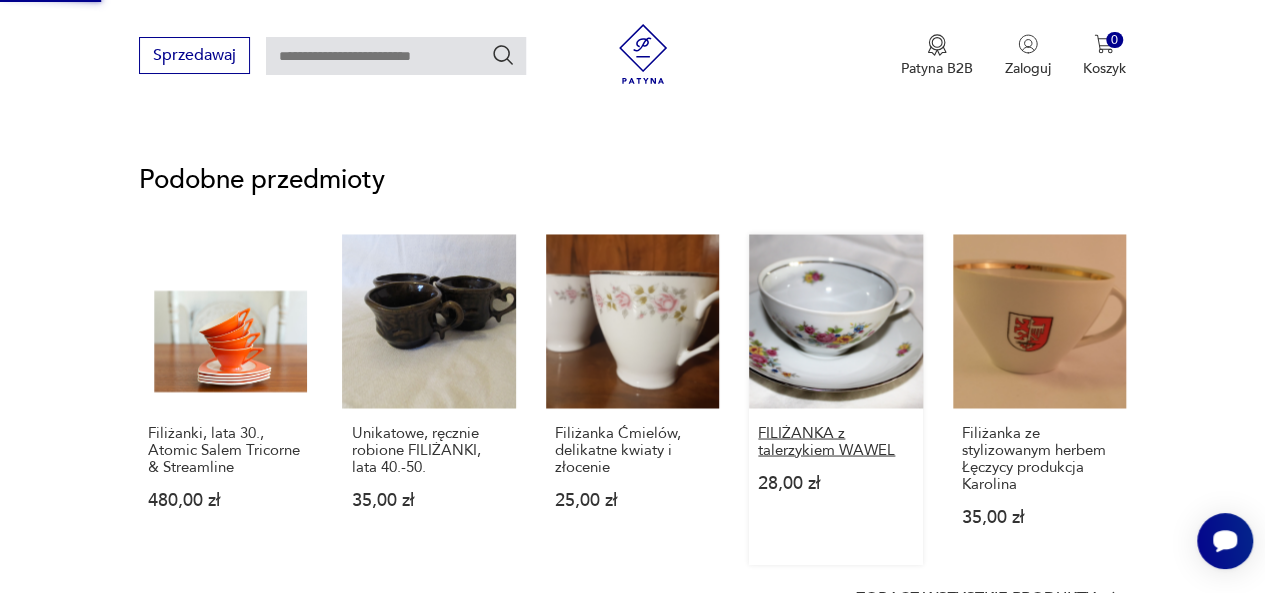 scroll, scrollTop: 1270, scrollLeft: 0, axis: vertical 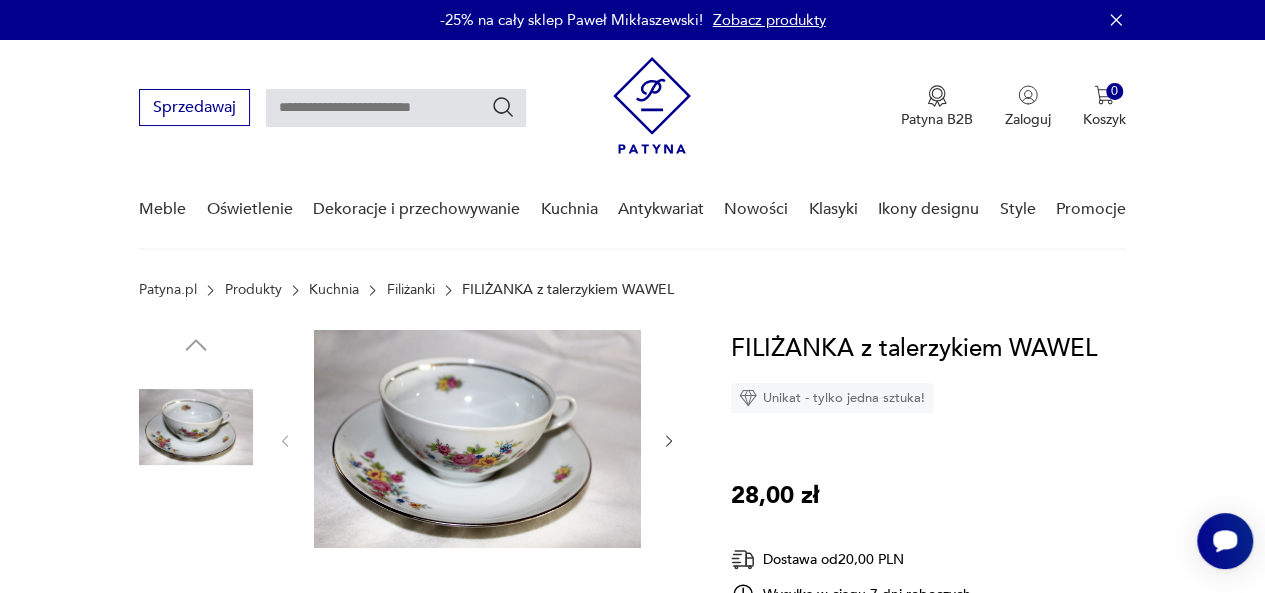 click at bounding box center [477, 439] 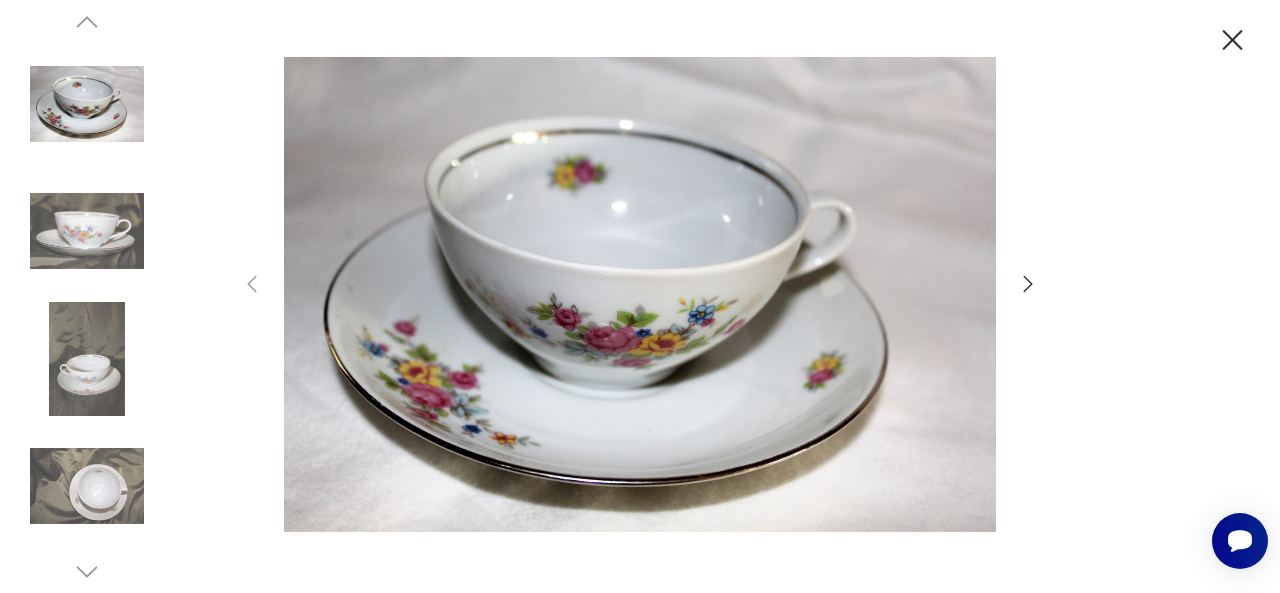 click at bounding box center (640, 294) 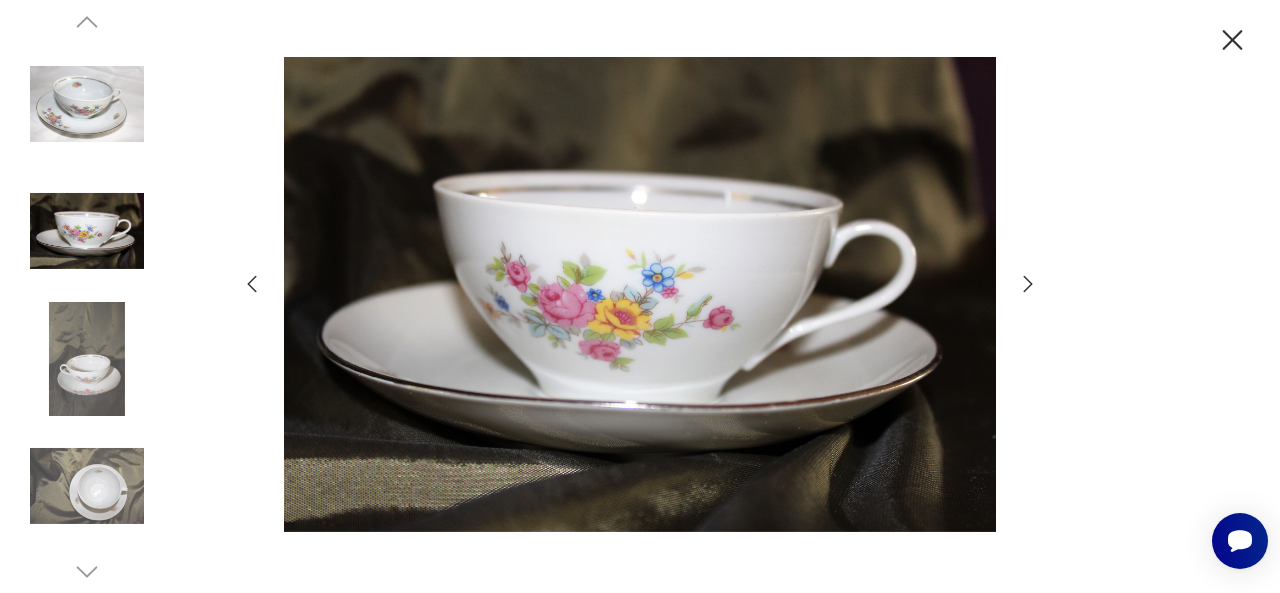 click 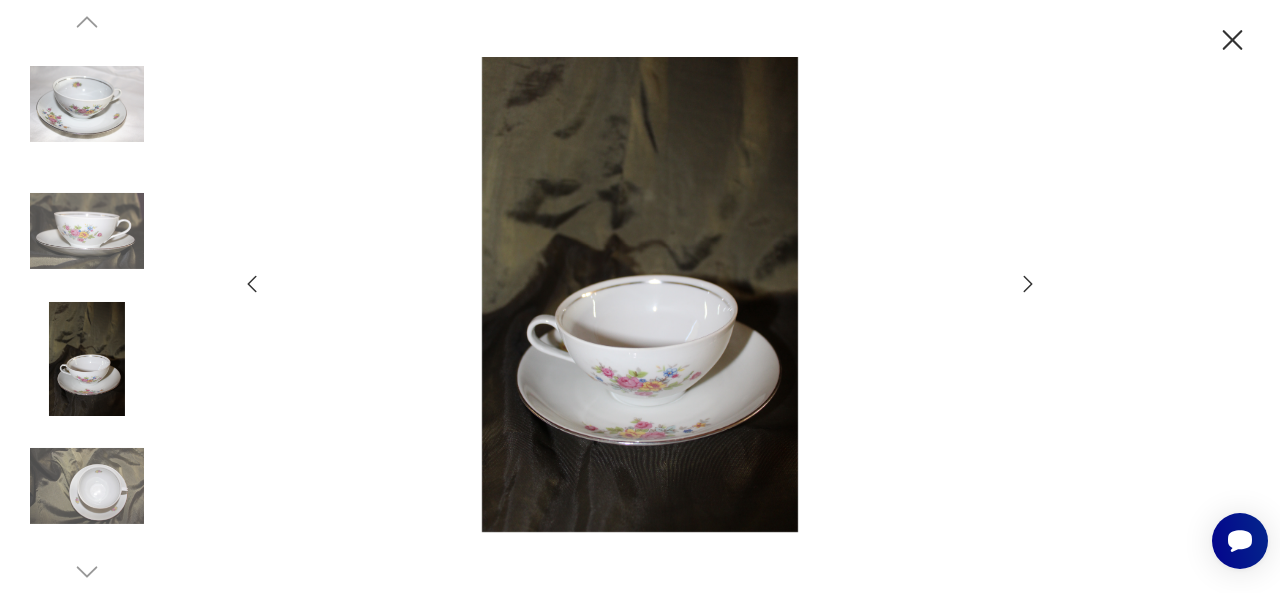 click 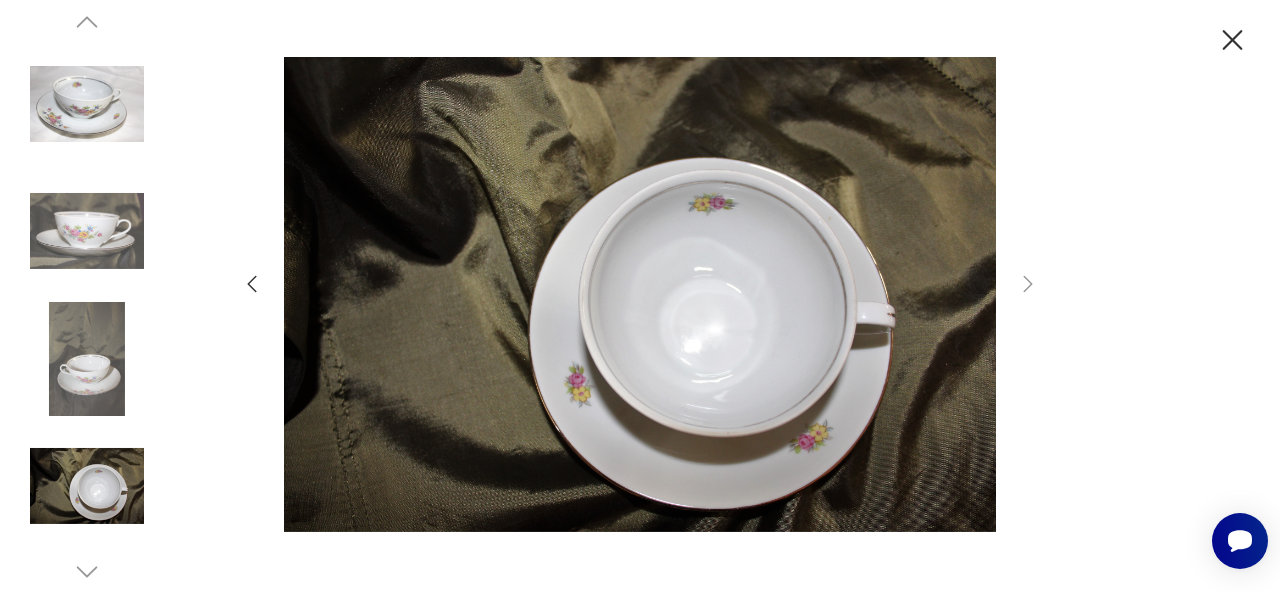 click 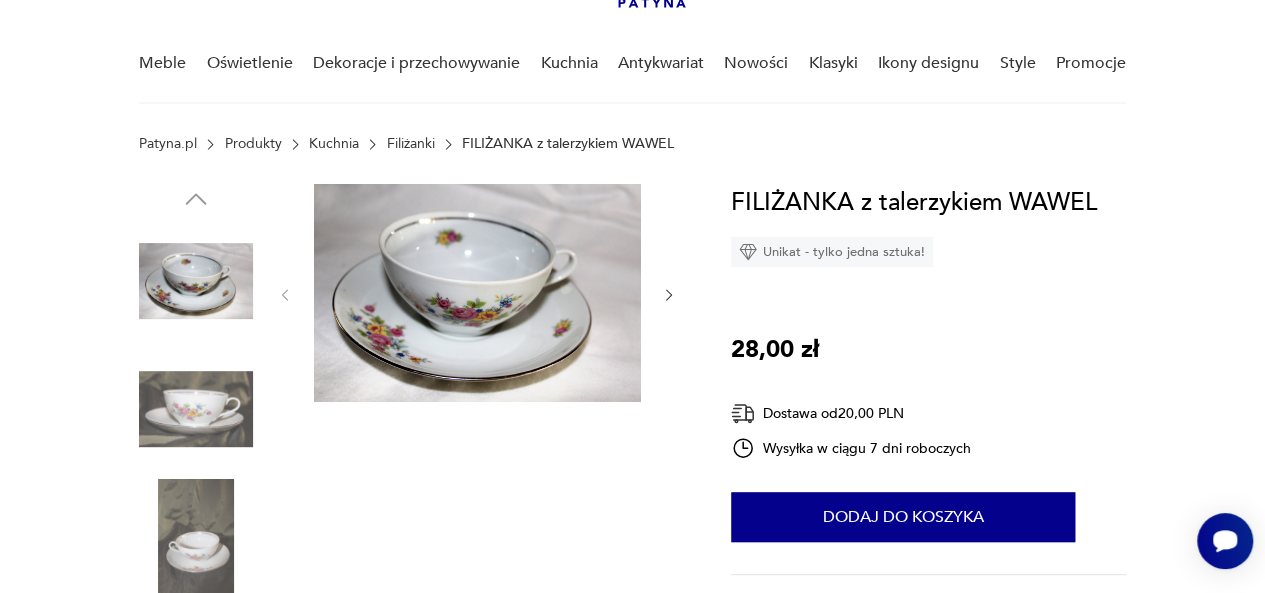 scroll, scrollTop: 186, scrollLeft: 0, axis: vertical 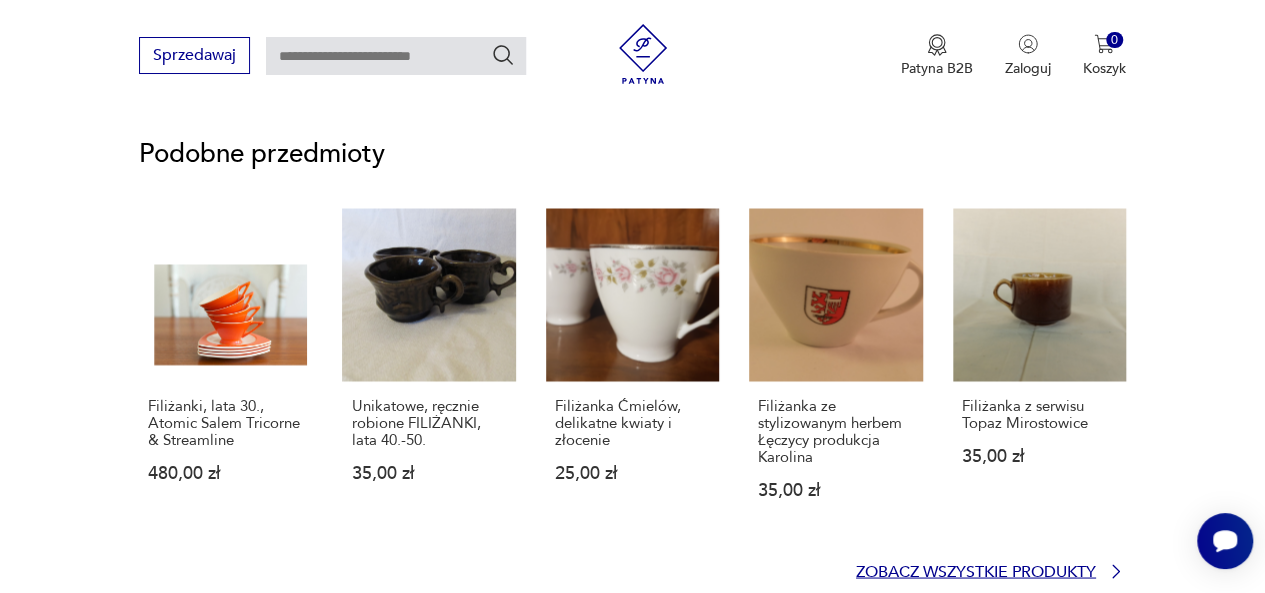 click on "Zobacz wszystkie produkty" at bounding box center (976, 571) 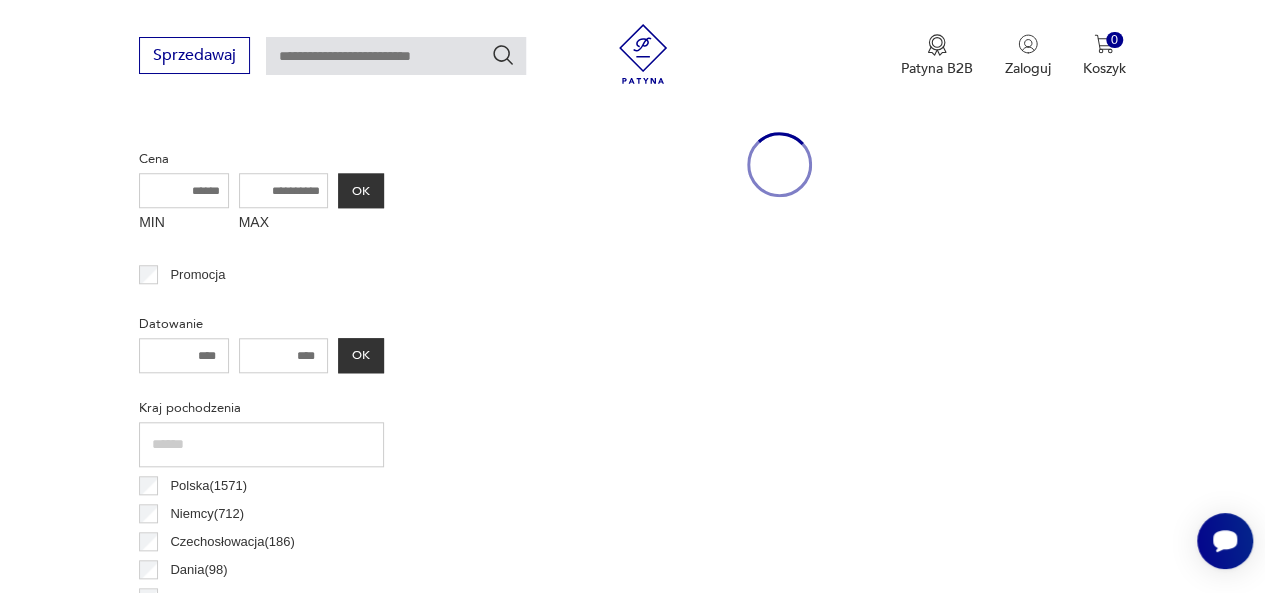 scroll, scrollTop: 139, scrollLeft: 0, axis: vertical 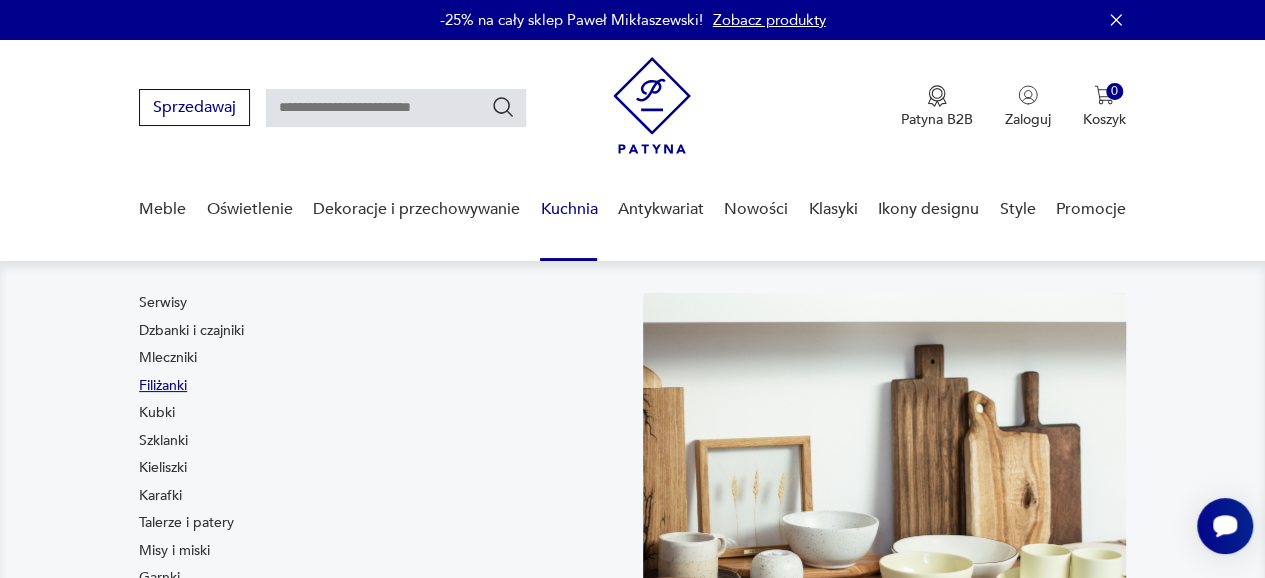 click on "Filiżanki" at bounding box center (163, 386) 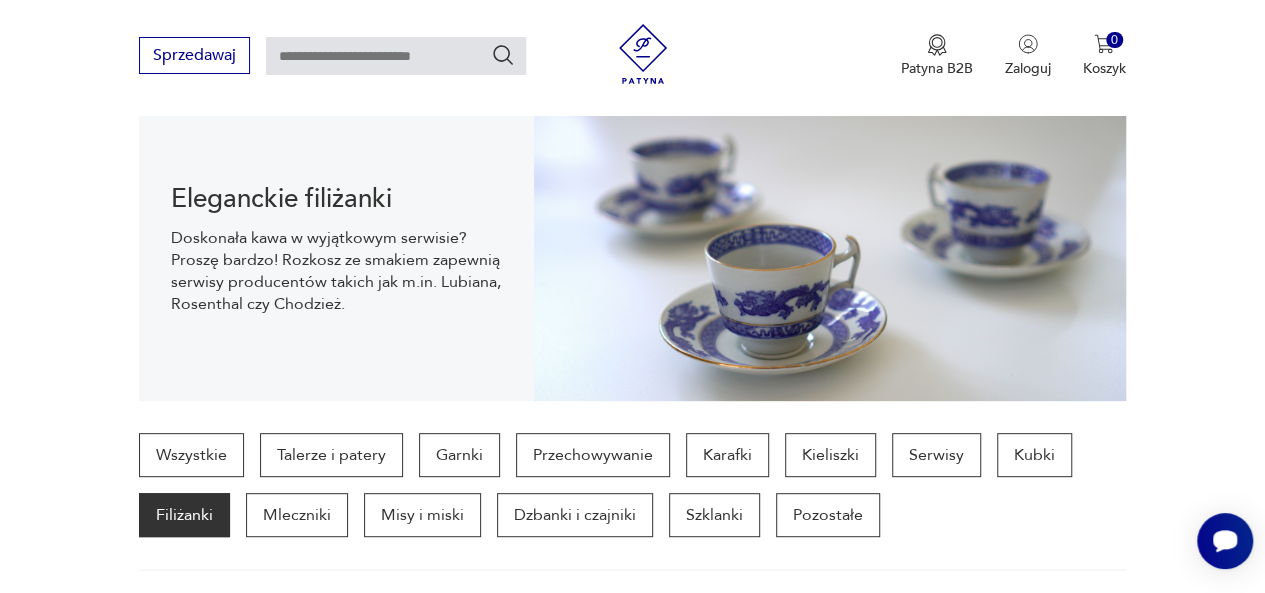 scroll, scrollTop: 530, scrollLeft: 0, axis: vertical 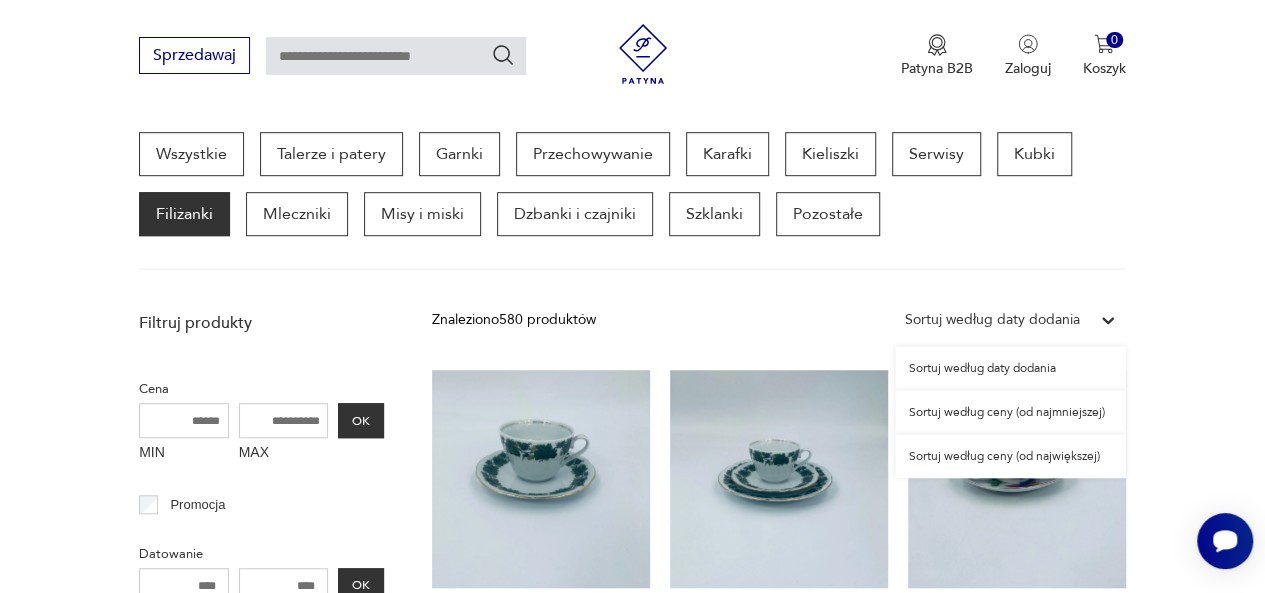 click 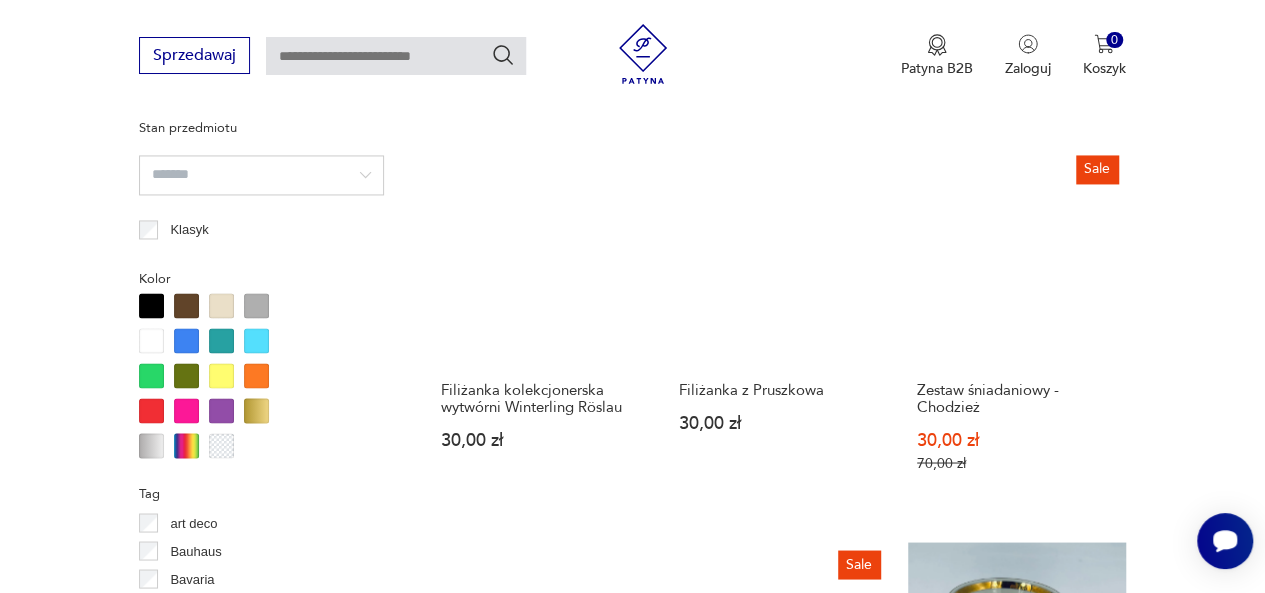 scroll, scrollTop: 1530, scrollLeft: 0, axis: vertical 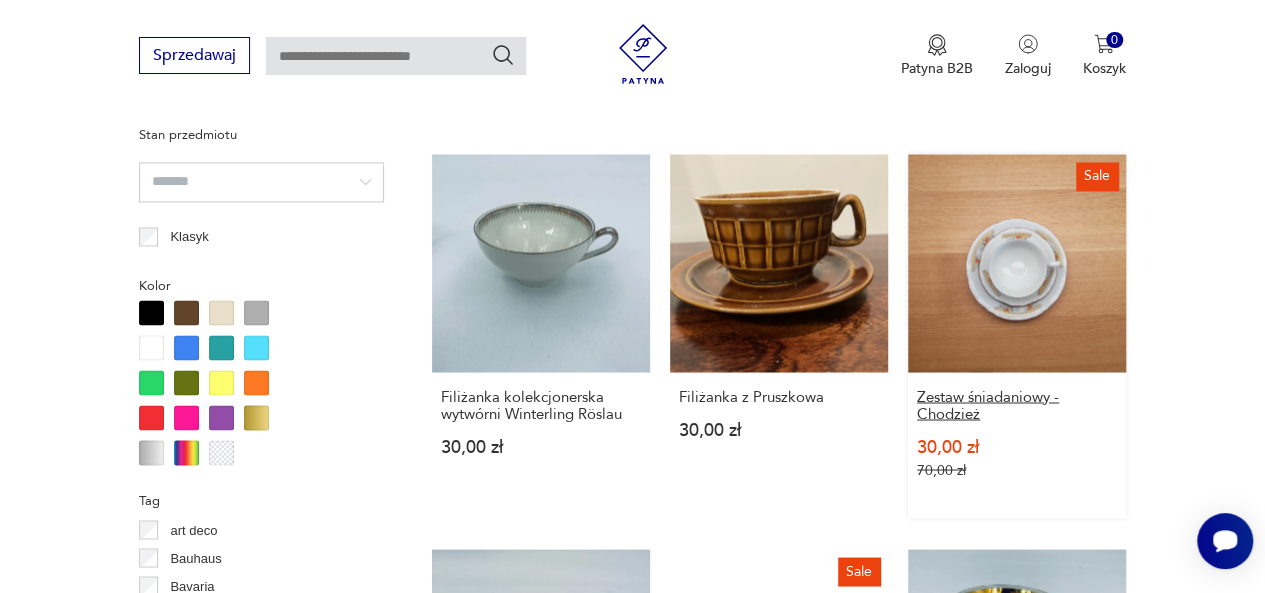 click on "Zestaw śniadaniowy - Chodzież" at bounding box center [1017, 405] 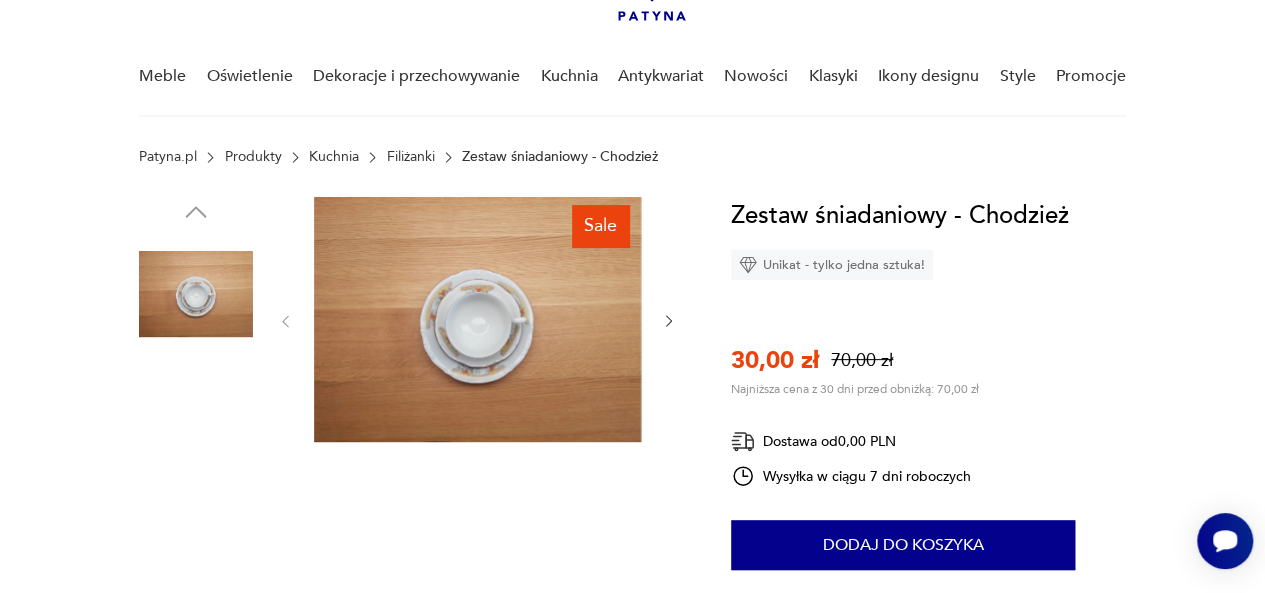scroll, scrollTop: 213, scrollLeft: 0, axis: vertical 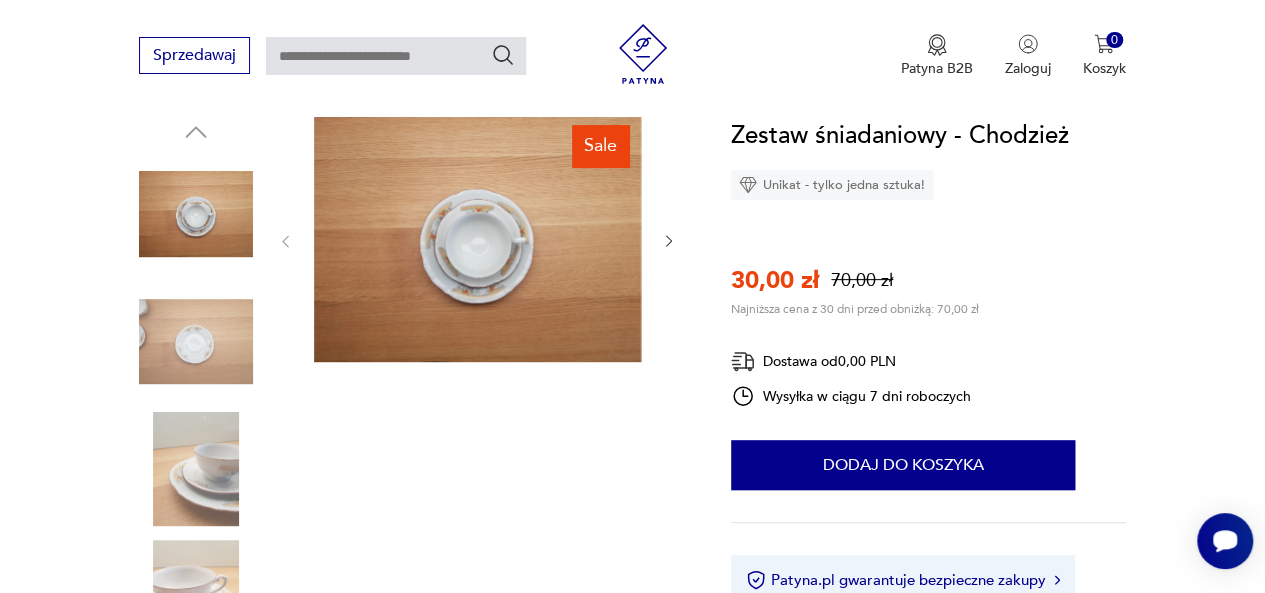 click at bounding box center [196, 469] 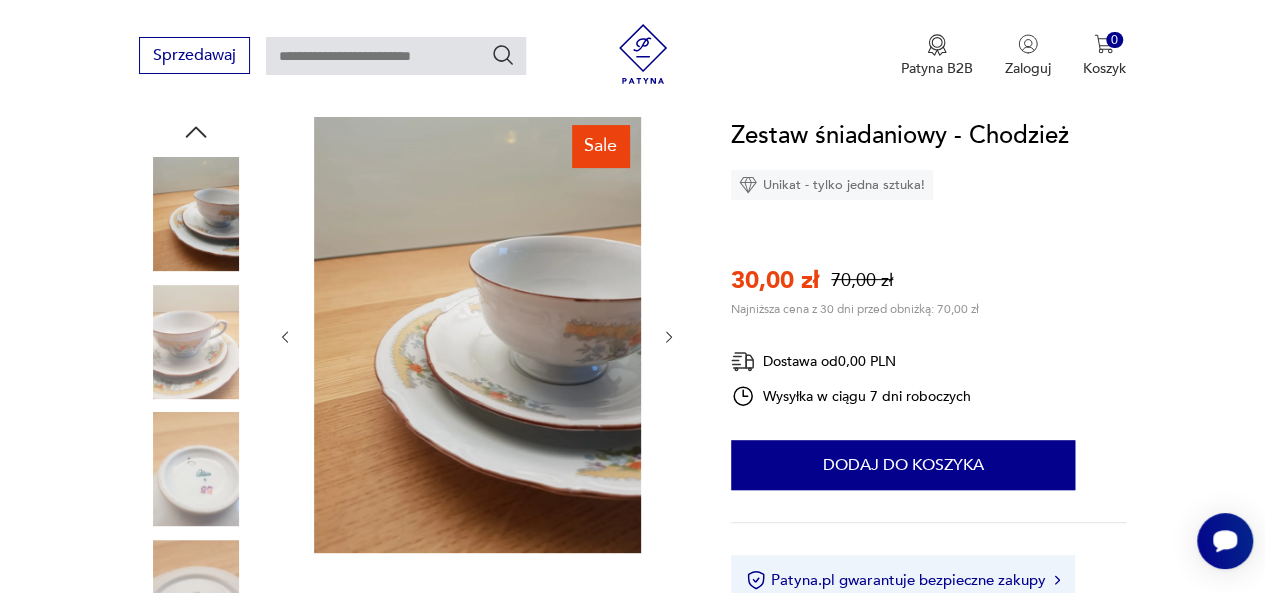 click at bounding box center [196, 342] 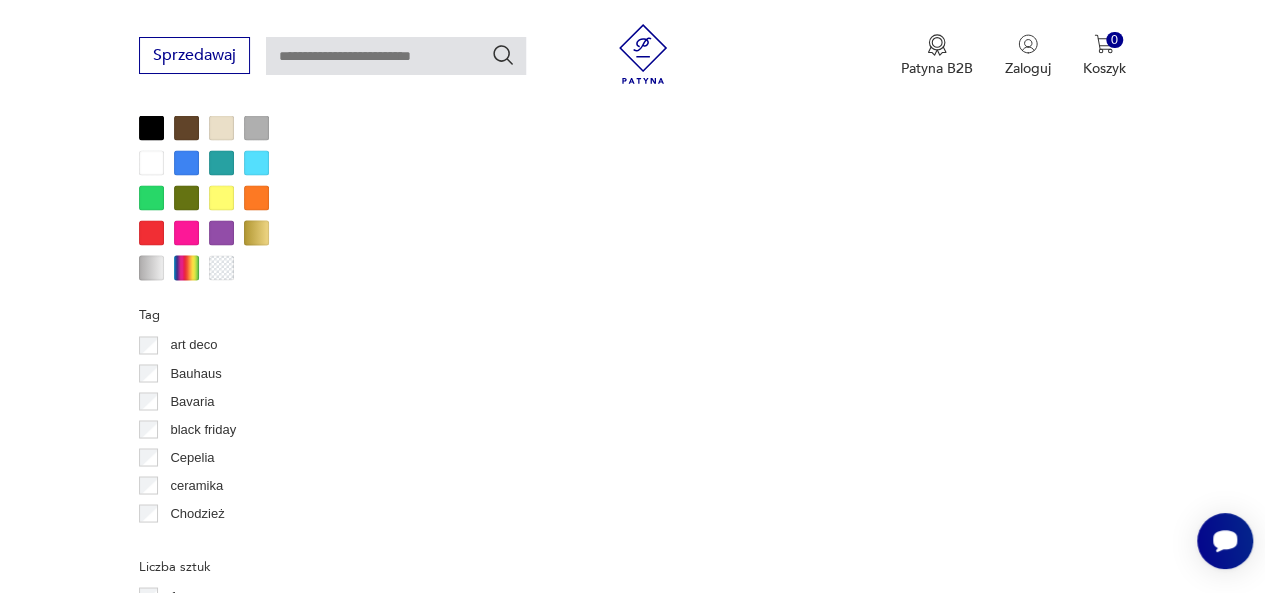 scroll, scrollTop: 1715, scrollLeft: 0, axis: vertical 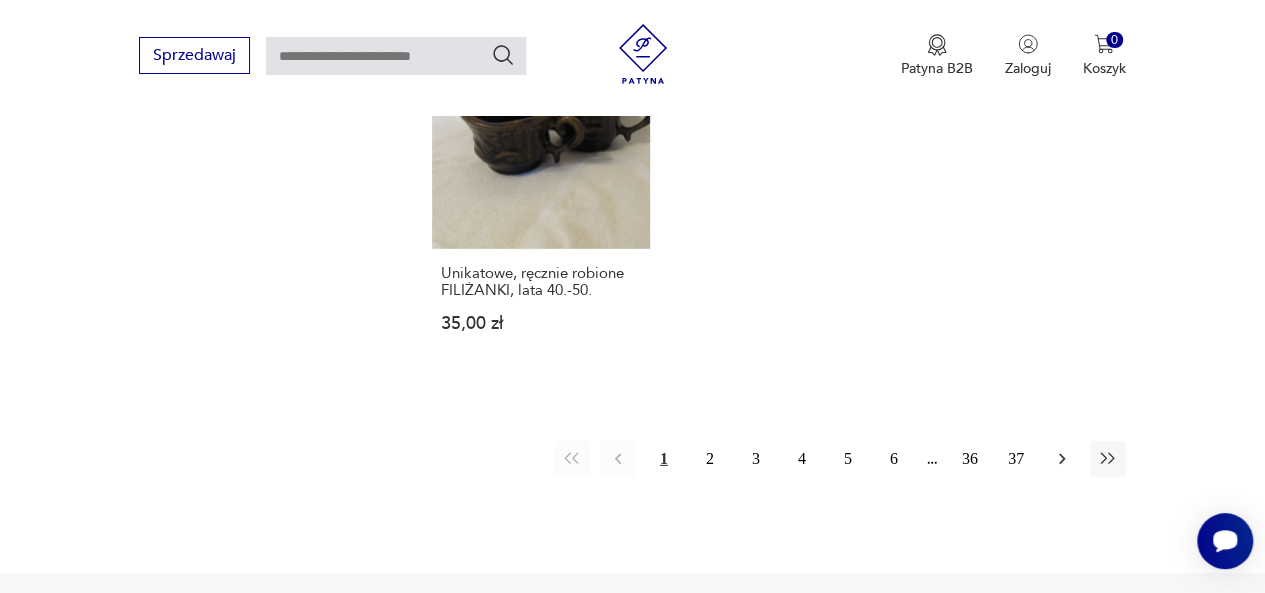click 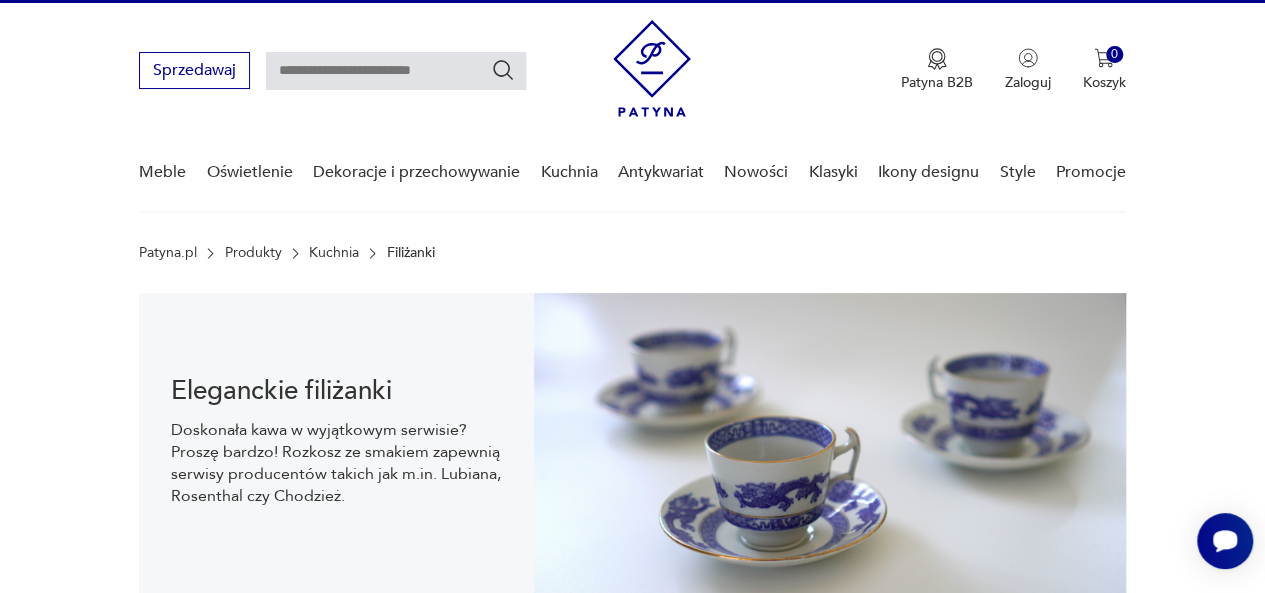 scroll, scrollTop: 0, scrollLeft: 0, axis: both 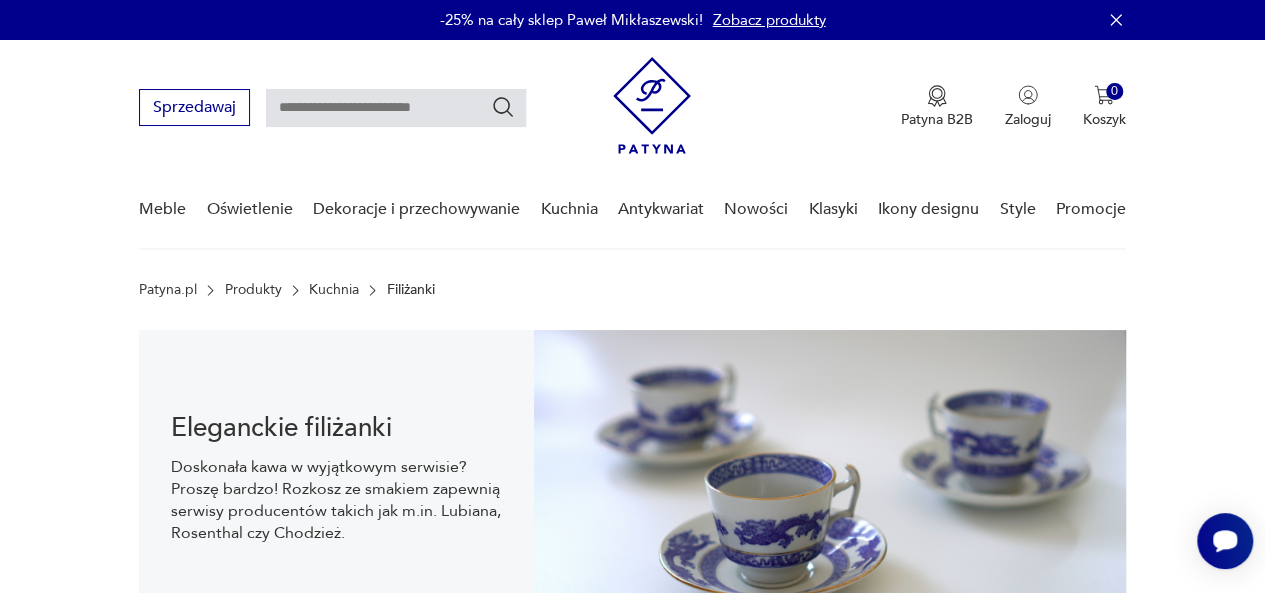 click at bounding box center [396, 108] 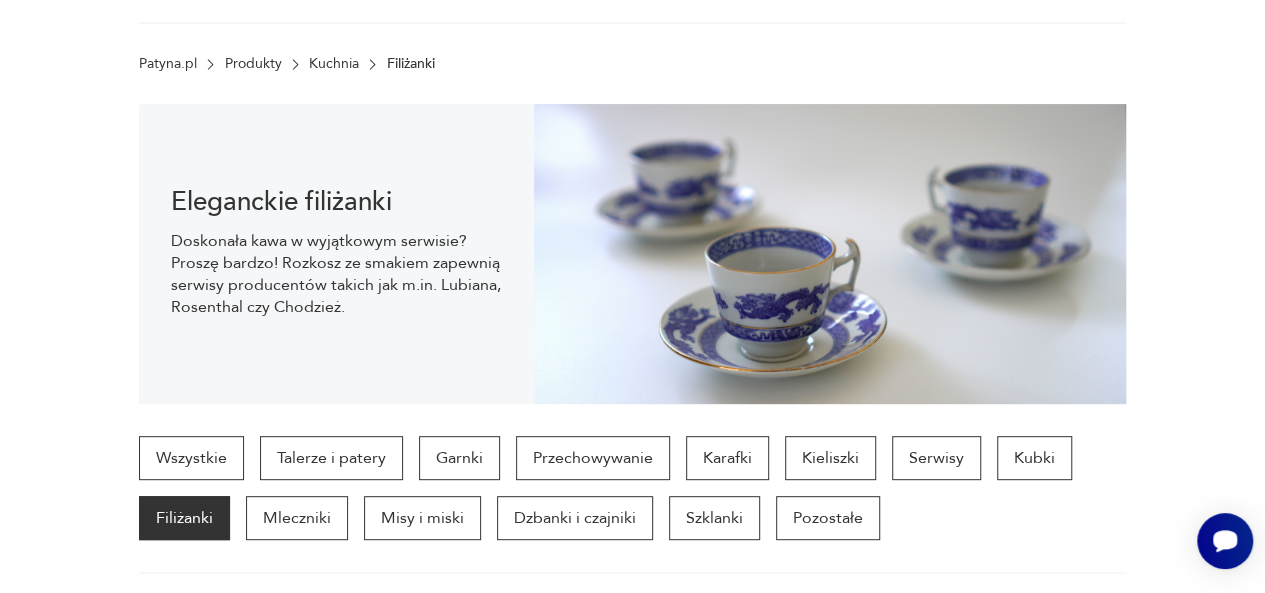 scroll, scrollTop: 240, scrollLeft: 0, axis: vertical 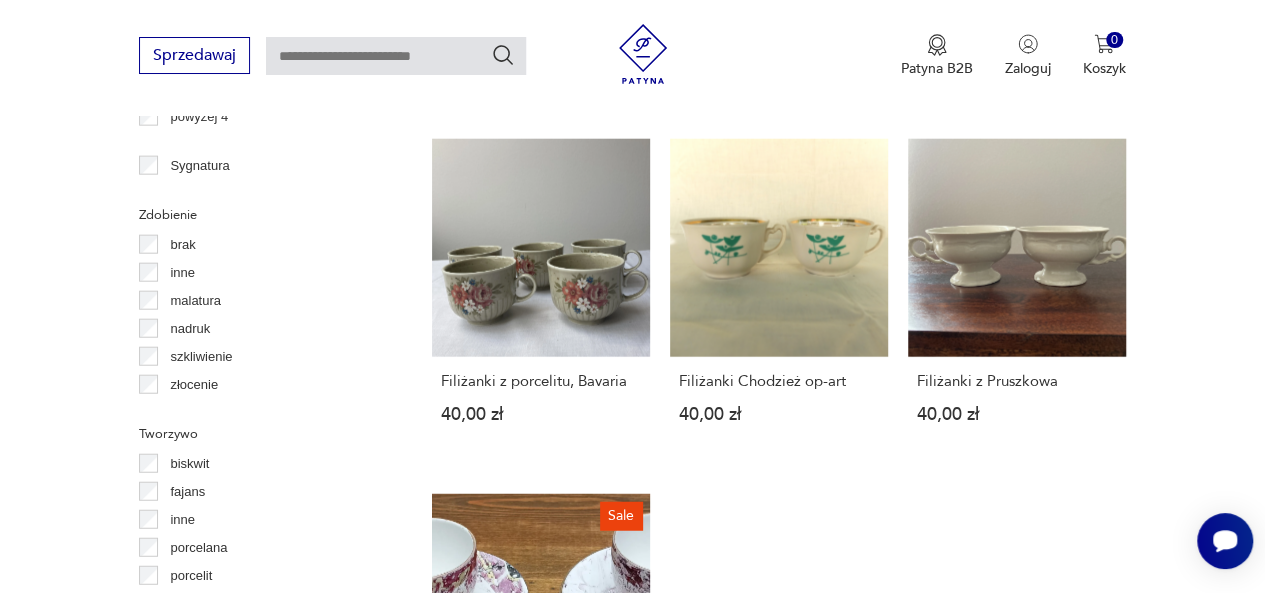 click on "Filtruj produkty Cena MIN MAX OK Promocja Datowanie OK Kraj pochodzenia Polska ( 142 ) Niemcy ( 82 ) Czechosłowacja ( 40 ) Wielka Brytania ( 13 ) Francja ( 8 ) Włochy ( 7 ) Austria ( 6 ) Finlandia ( 5 ) Producent Projektant Stan przedmiotu Klasyk Kolor Tag art deco Bauhaus Bavaria black friday Cepelia ceramika Chodzież Ćmielów Liczba sztuk 1 2 3 4 powyżej 4 Sygnatura Zdobienie brak inne malatura nadruk szkliwienie złocenie Tworzywo biskwit fajans inne porcelana porcelit Wyczyść filtry Znaleziono 580 produktów Filtruj Sortuj według ceny (od najmniejszej) Sortuj według ceny (od najmniejszej) Filiżanka kolekcjonerska Tułowice Polska 35,00 zł Filiżanka kolekcjonerska Vohenstrauss Johann Seltmann 35,00 zł Filiżanka kolekcjonerska manufaktury KPM Rubens 35,00 zł Klasyk Filiżanka porcelanowy serwis kawowy, Bogucice, PRL, vintage 39,00 zł Sale Filiżanka ze spodkiem Thomas-Rosenthal, [COUNTRY] lata [DECADE]. 39,00 zł 50,00 zł Filiżanka kolekcjonerska wytworni Arzberg Bavaria 40,00 zł" at bounding box center [632, -208] 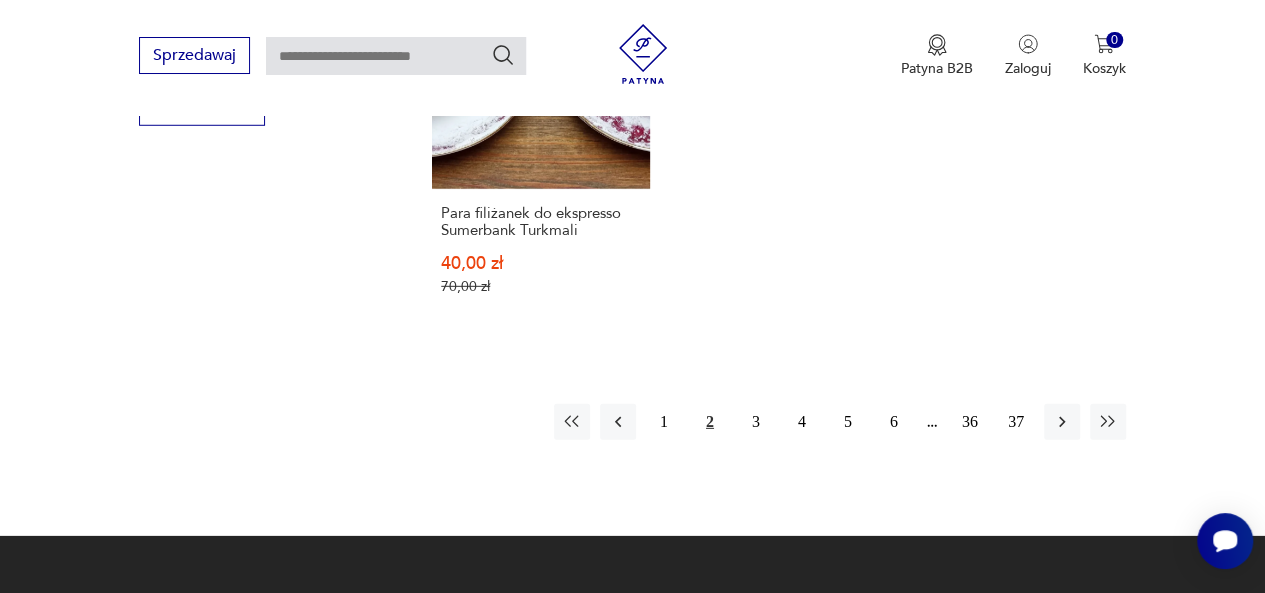 scroll, scrollTop: 2839, scrollLeft: 0, axis: vertical 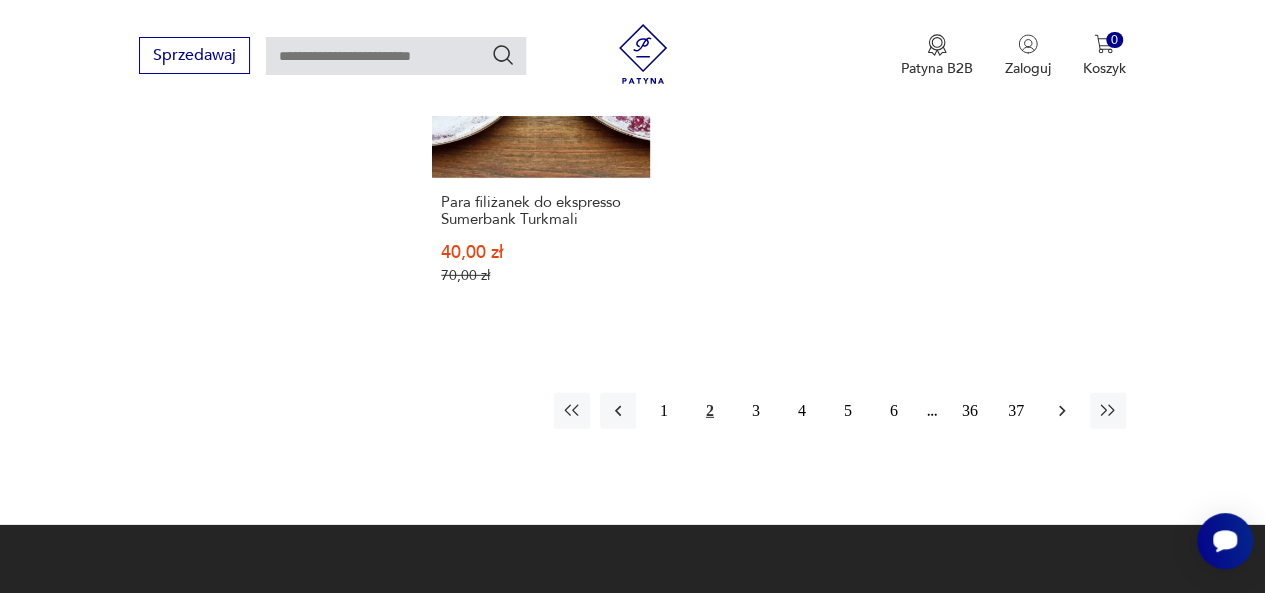 click 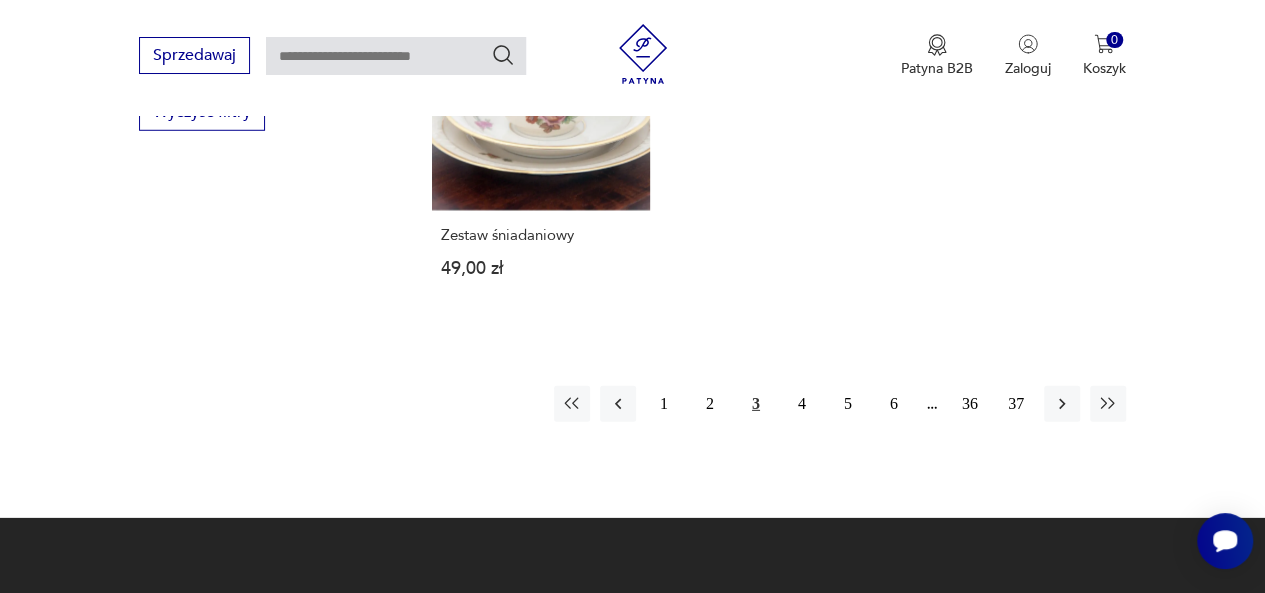 scroll, scrollTop: 2903, scrollLeft: 0, axis: vertical 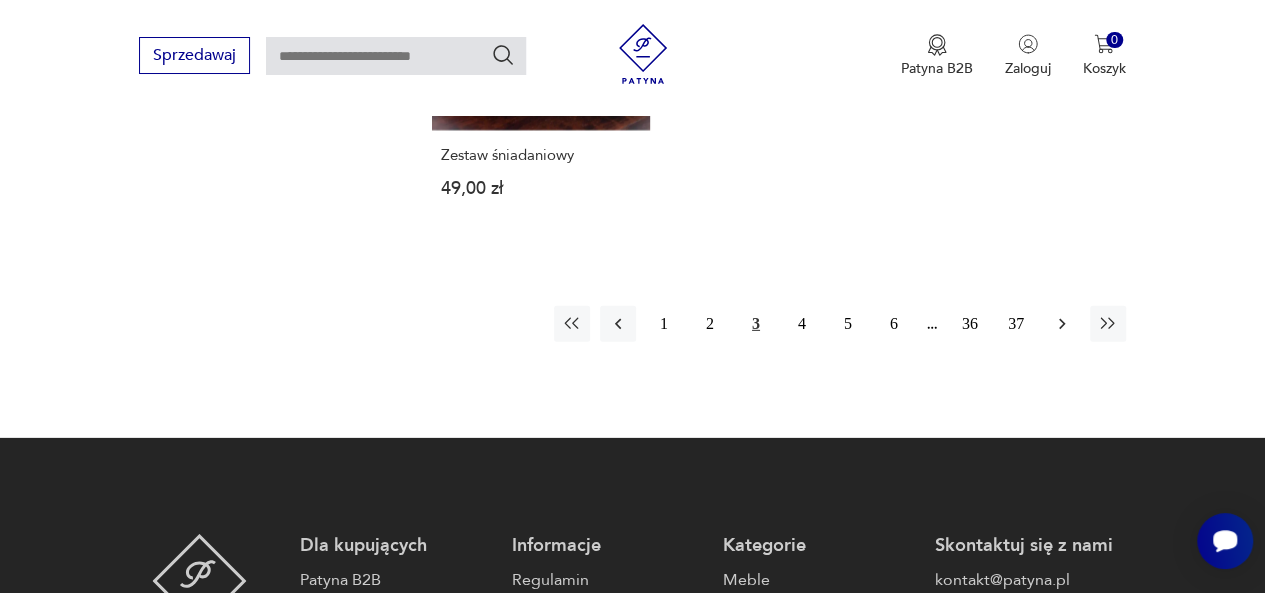 click 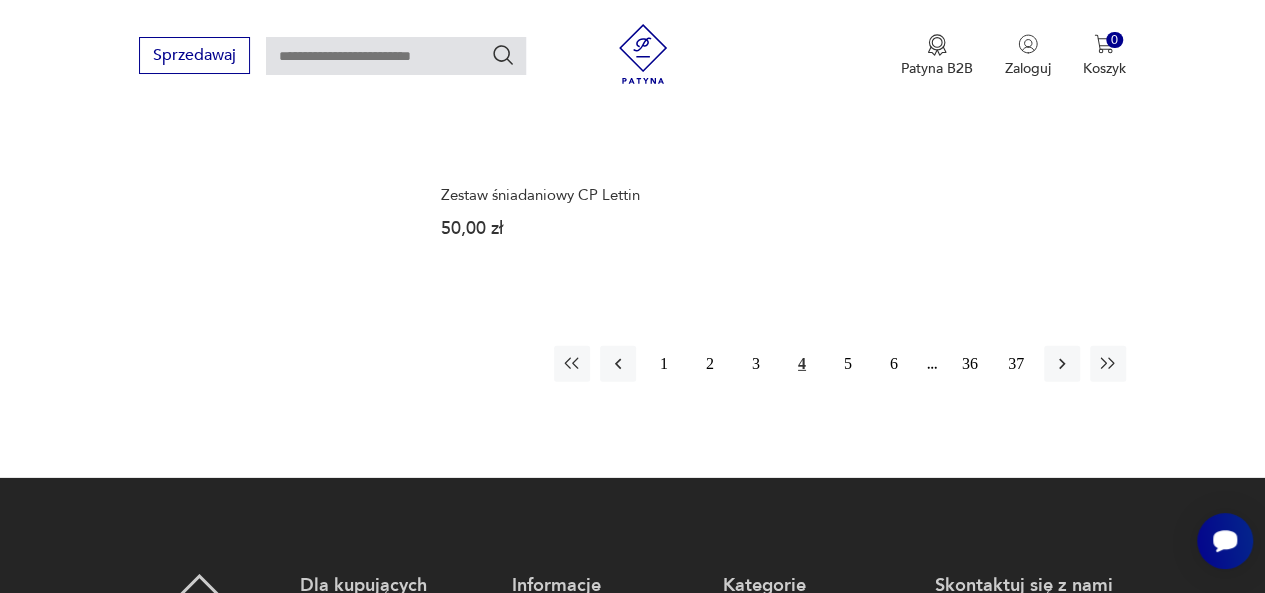 scroll, scrollTop: 2996, scrollLeft: 0, axis: vertical 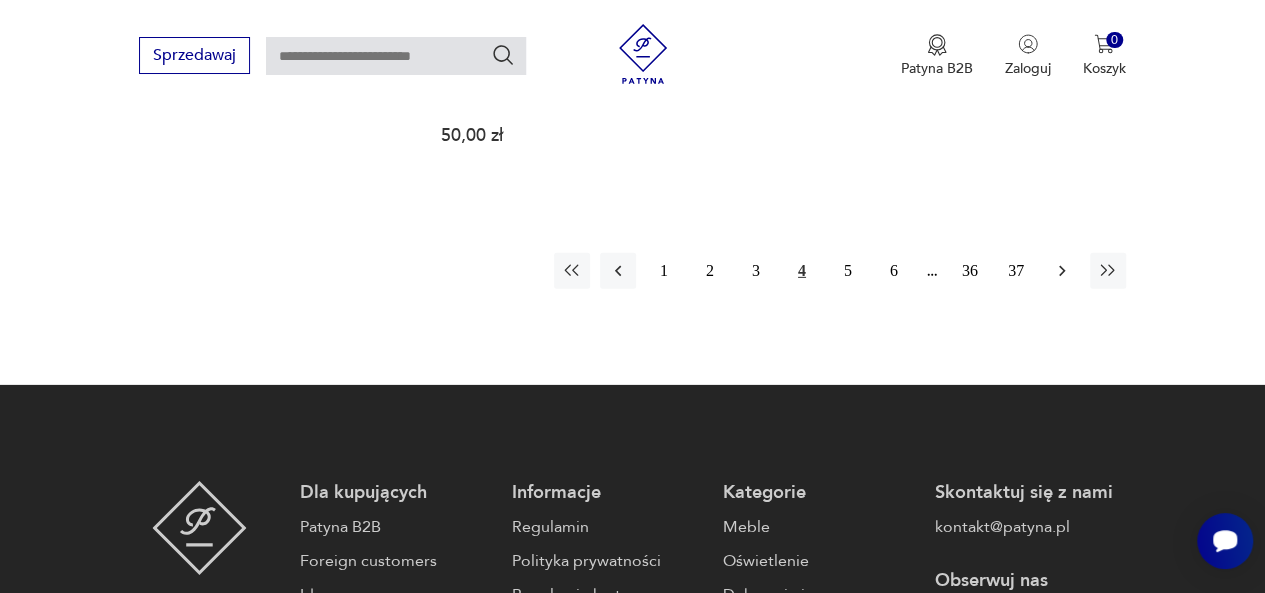 click 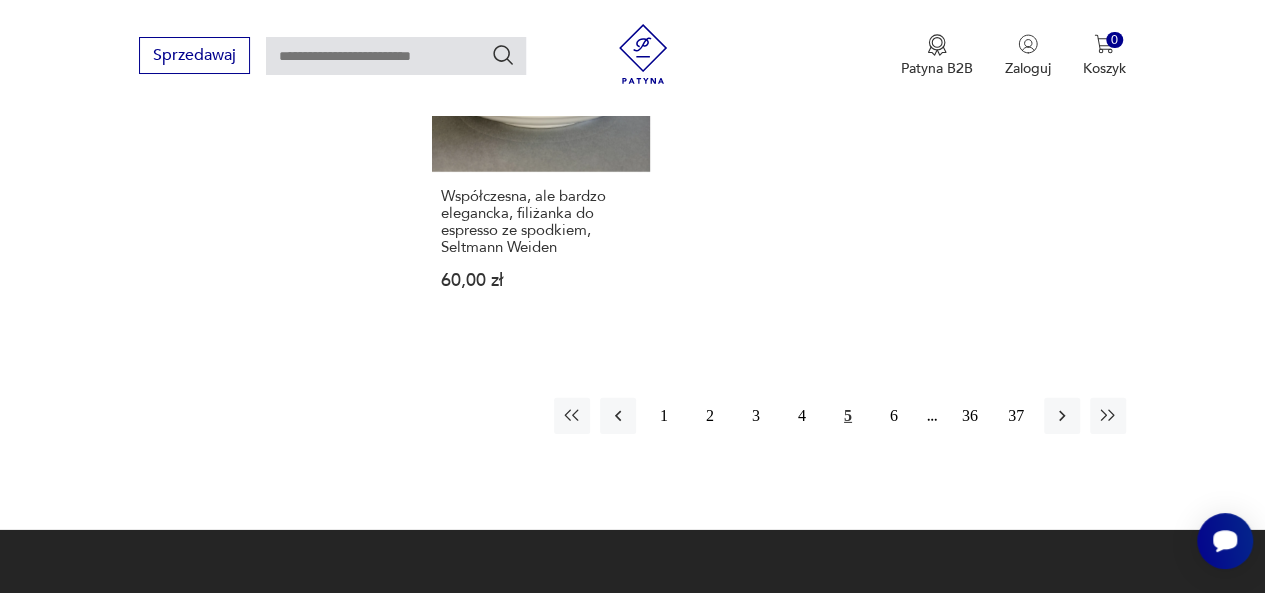 scroll, scrollTop: 2930, scrollLeft: 0, axis: vertical 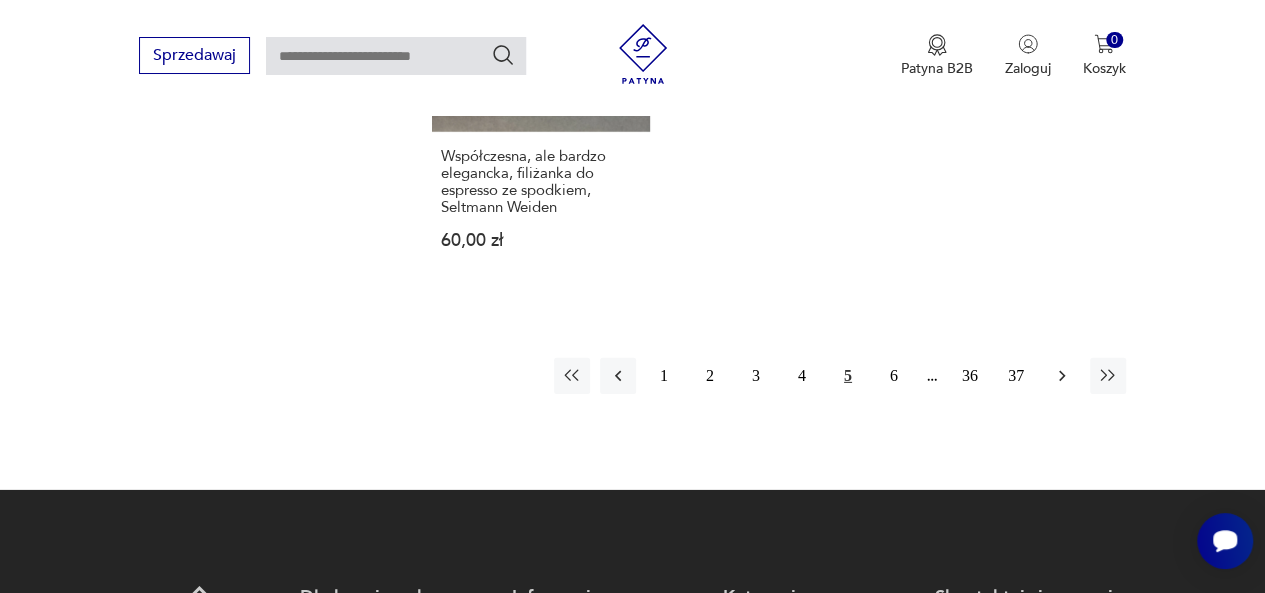 click 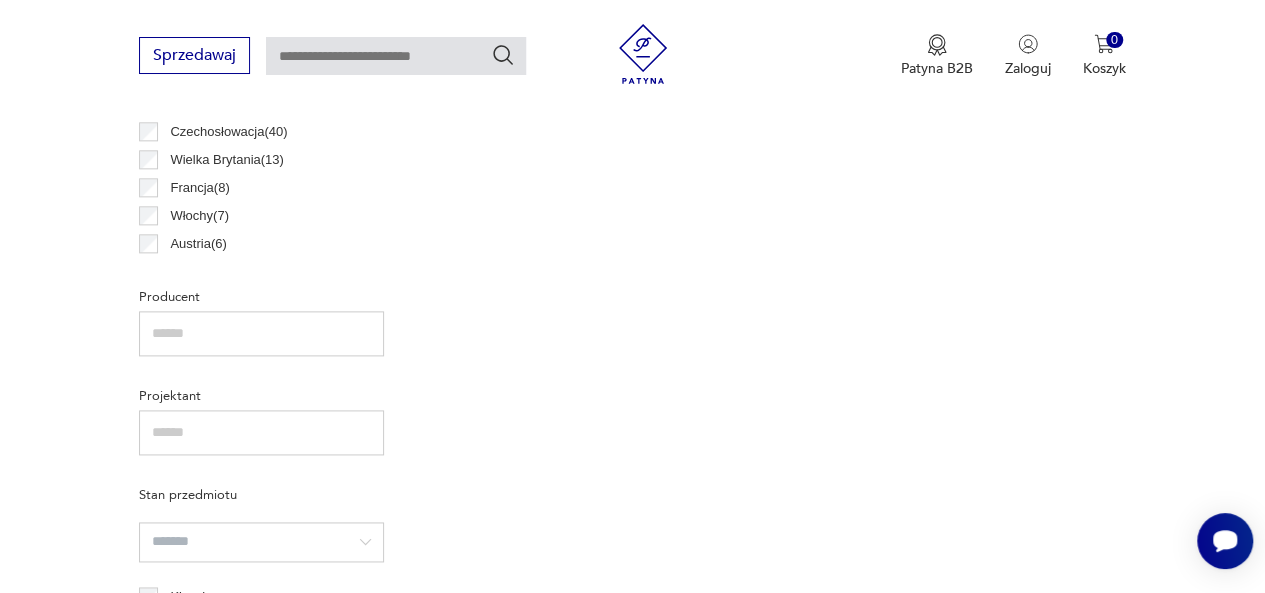 scroll, scrollTop: 530, scrollLeft: 0, axis: vertical 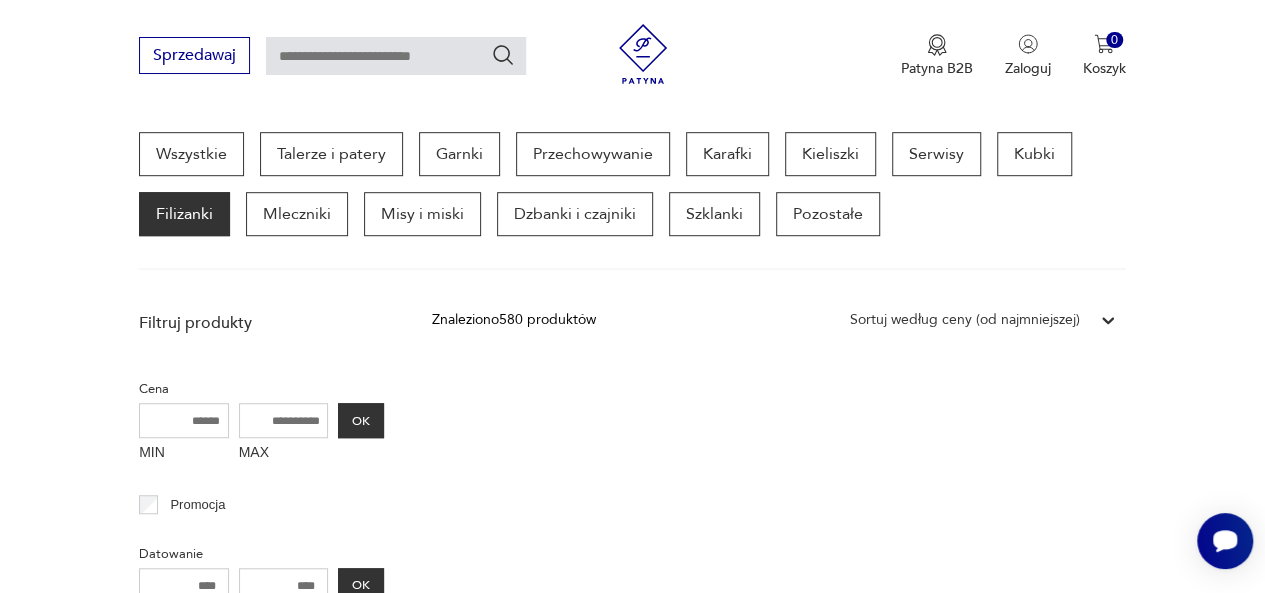click on "Cenimy prywatność użytkowników Używamy plików cookie, aby poprawić jakość przeglądania, wyświetlać reklamy lub treści dostosowane do indywidualnych potrzeb użytkowników oraz analizować ruch na stronie. Kliknięcie przycisku „Akceptuj wszystkie” oznacza zgodę na wykorzystywanie przez nas plików cookie. Ustawienia    Akceptuję wszystkie Dostosuj preferencje dotyczące zgody   Używamy plików cookie, aby pomóc użytkownikom w sprawnej nawigacji i wykonywaniu określonych funkcji. Szczegółowe informacje na temat wszystkich plików cookie odpowiadających poszczególnym kategoriom zgody znajdują się poniżej. Pliki cookie sklasyfikowane jako „niezbędne” są przechowywane w przeglądarce użytkownika, ponieważ są niezbędne do włączenia podstawowych funkcji witryny....  Pokaż więcej Niezbędne Zawsze aktywne Plik cookie connect.sid Czas trwania 10 godzin Opis This cookie is used for authentication and for secure log-in. It registers the log-in information.  Plik cookie Opis" at bounding box center [632, 1446] 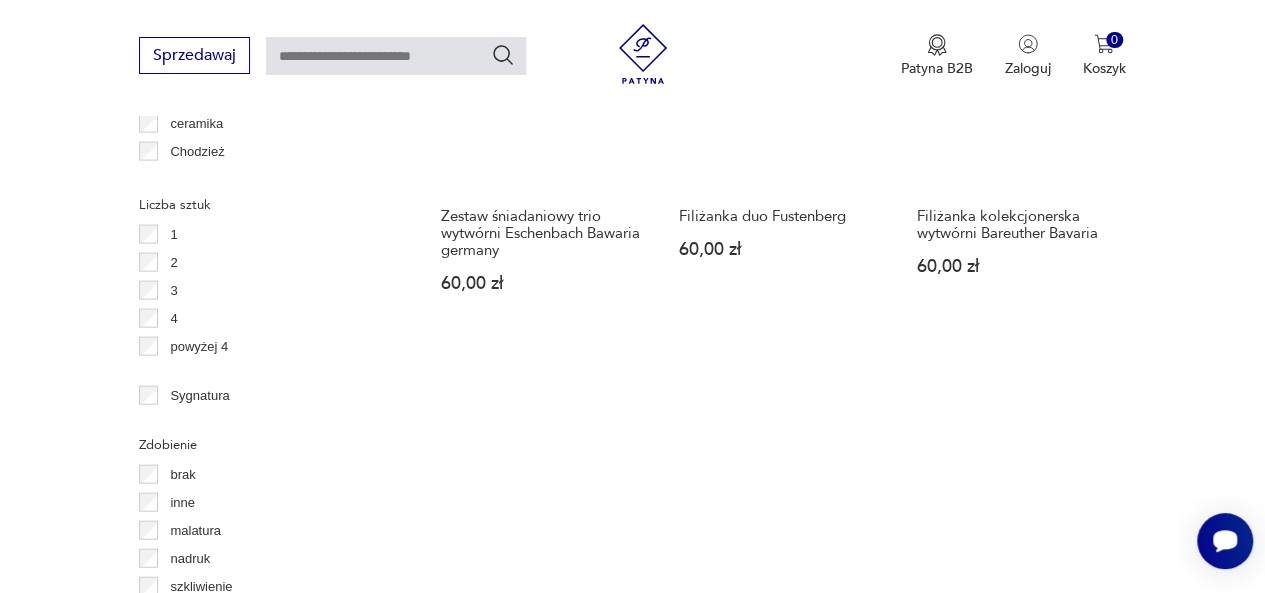 scroll, scrollTop: 2223, scrollLeft: 0, axis: vertical 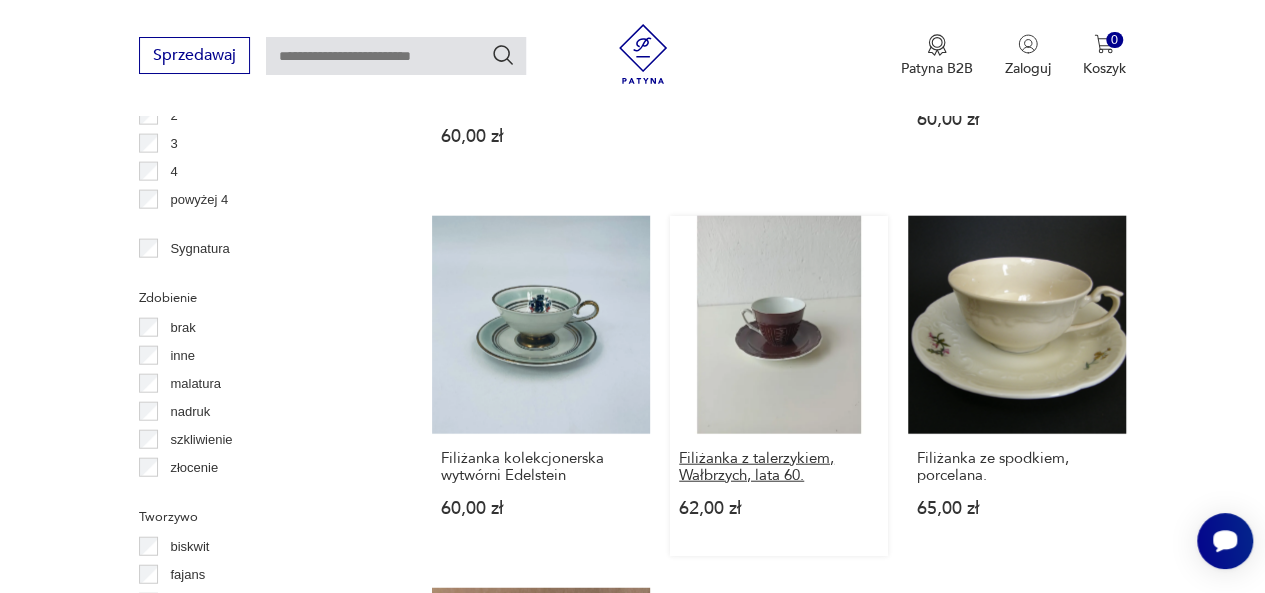 click on "Filiżanka z talerzykiem, Wałbrzych, lata 60." at bounding box center (779, 467) 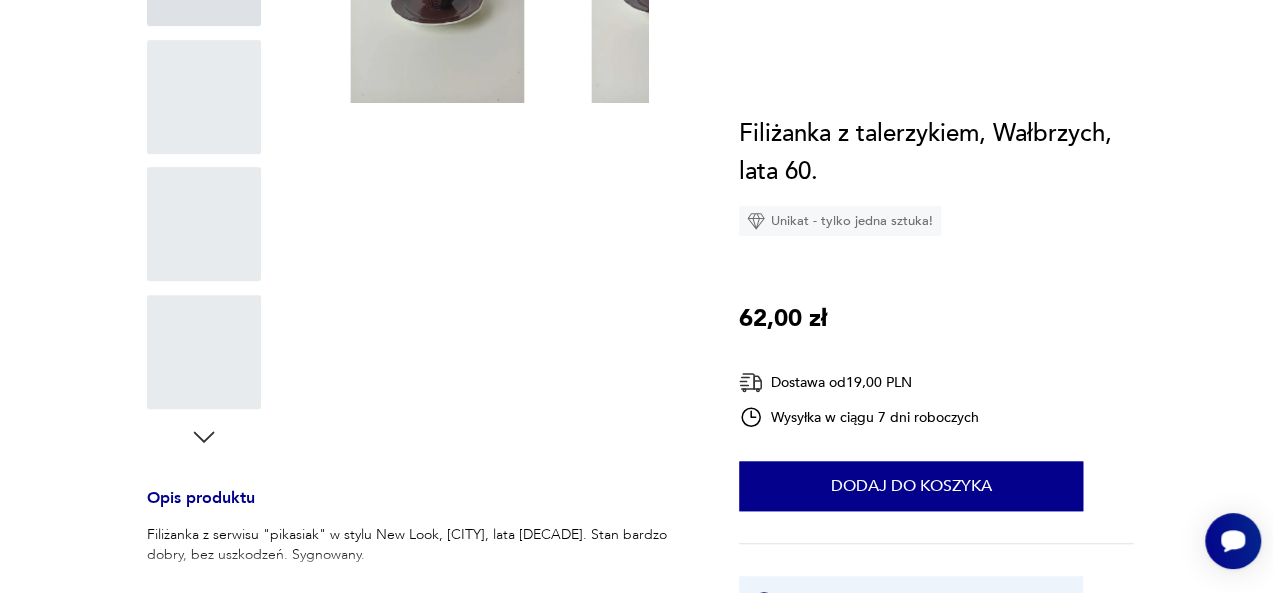 scroll, scrollTop: 0, scrollLeft: 0, axis: both 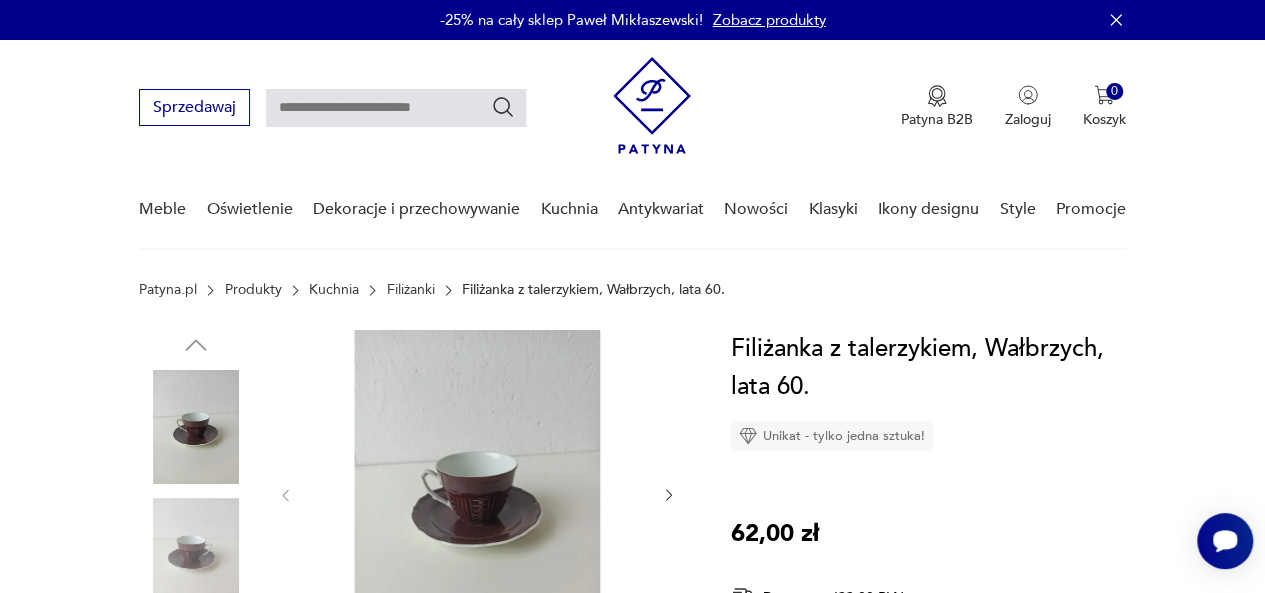 click at bounding box center (477, 493) 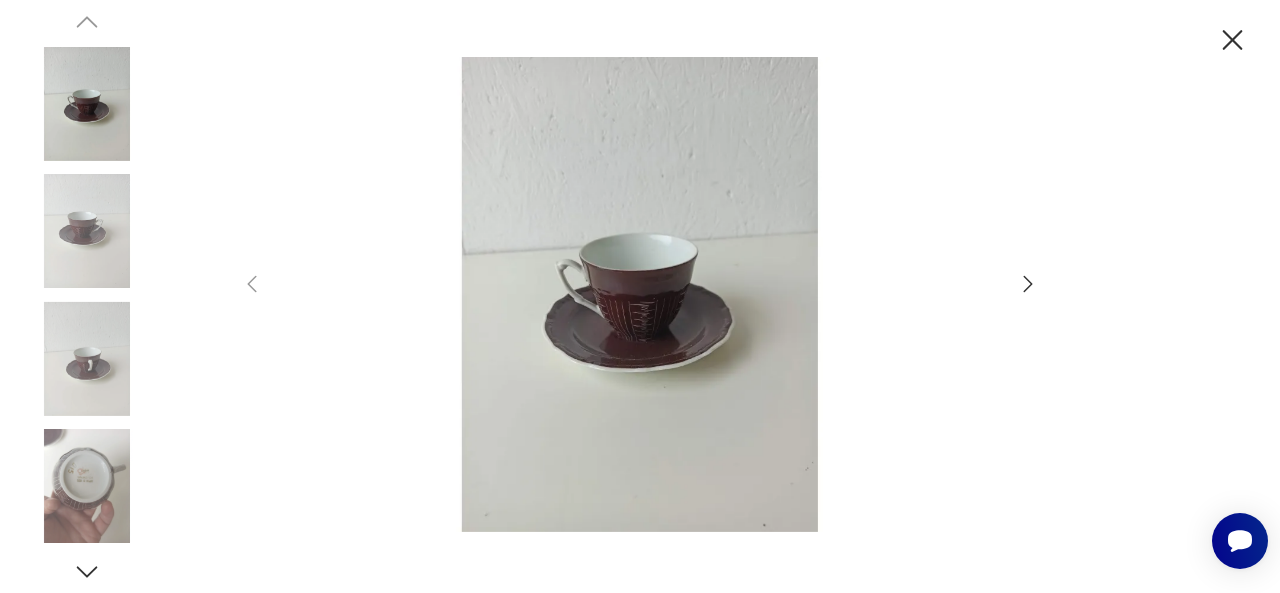click at bounding box center (640, 294) 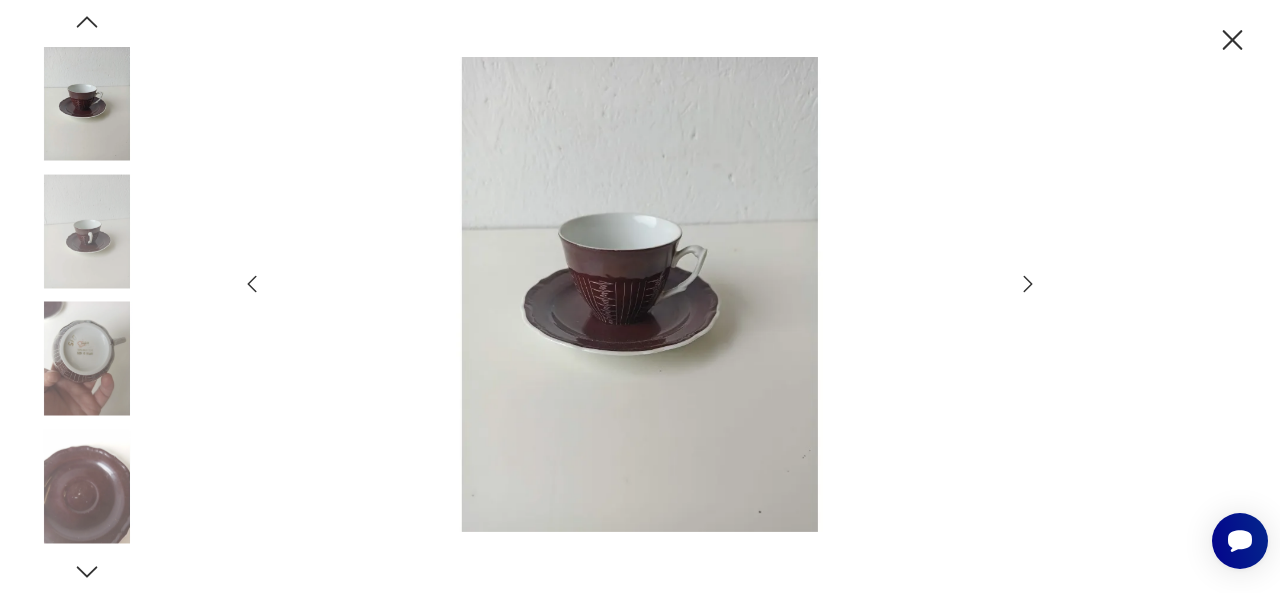 click 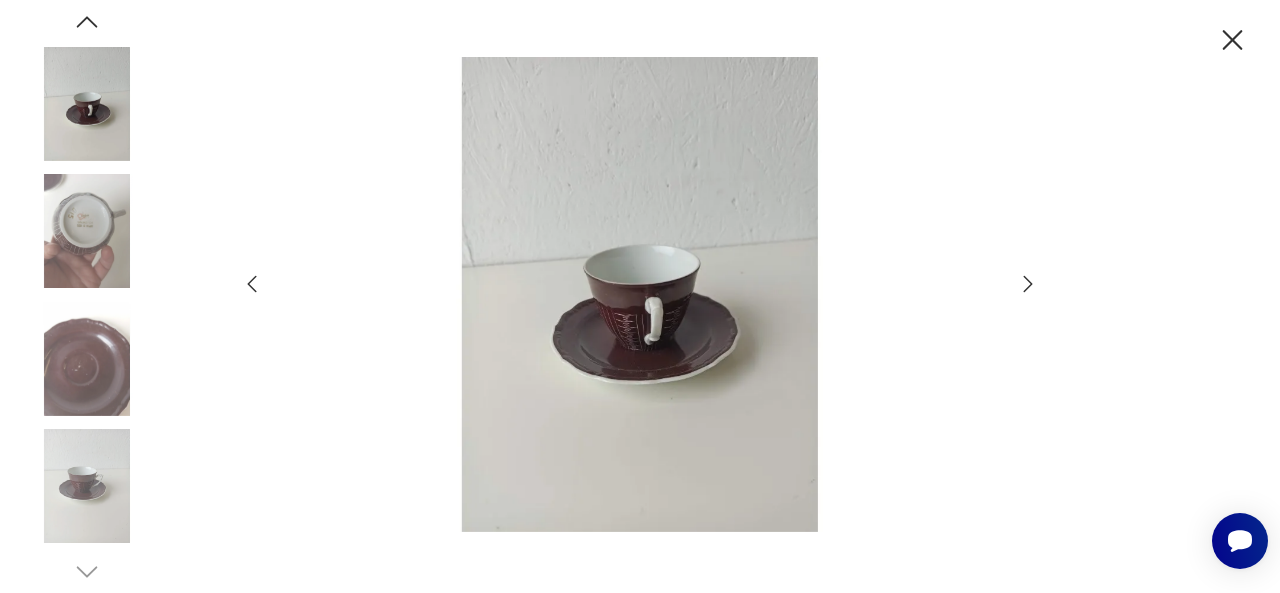 click 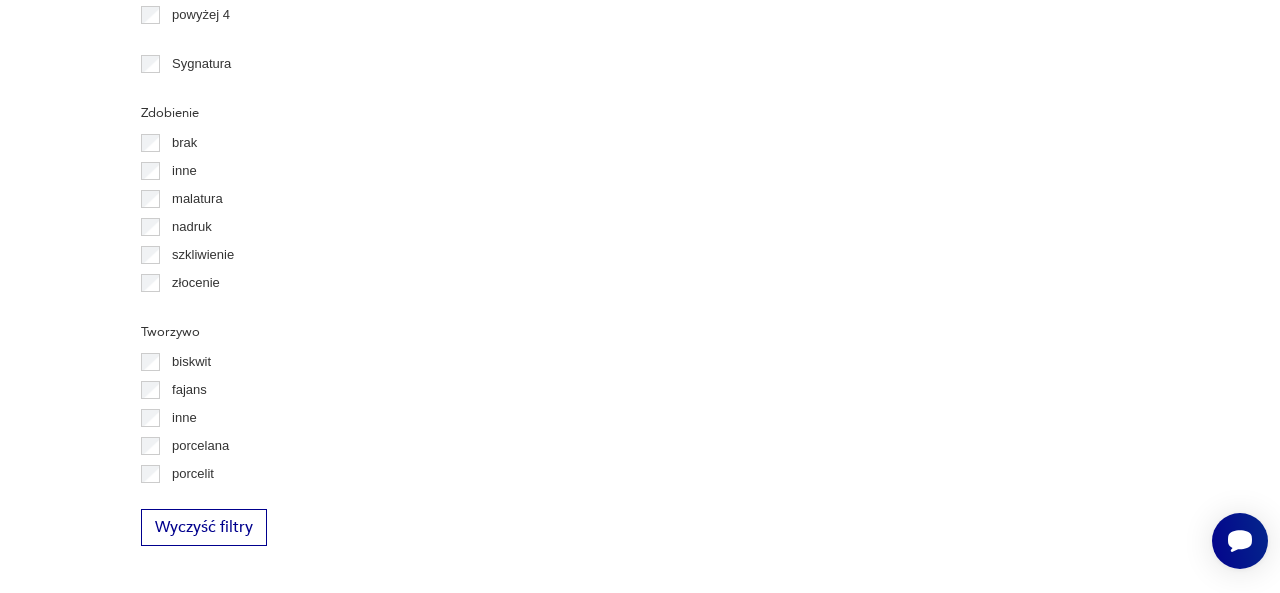 scroll, scrollTop: 2408, scrollLeft: 0, axis: vertical 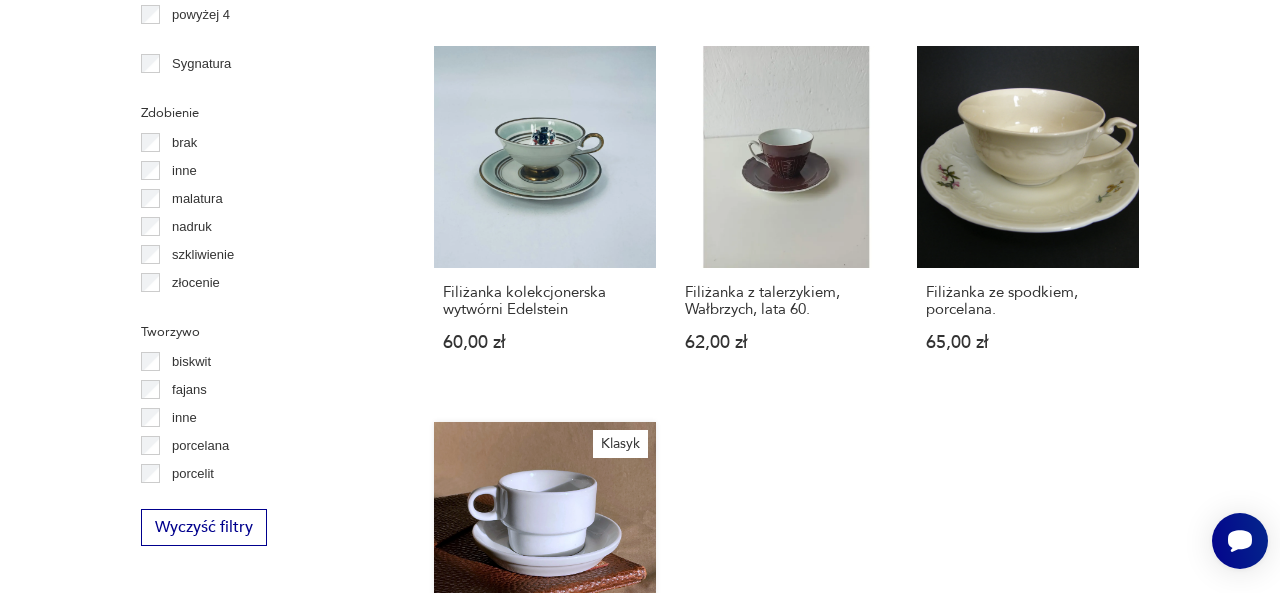 click on "Klasyk Filiżanka ze spodkiem, Hans Nick Roericht, Thomas Rosenthal Group 65,00 zł" at bounding box center (545, 602) 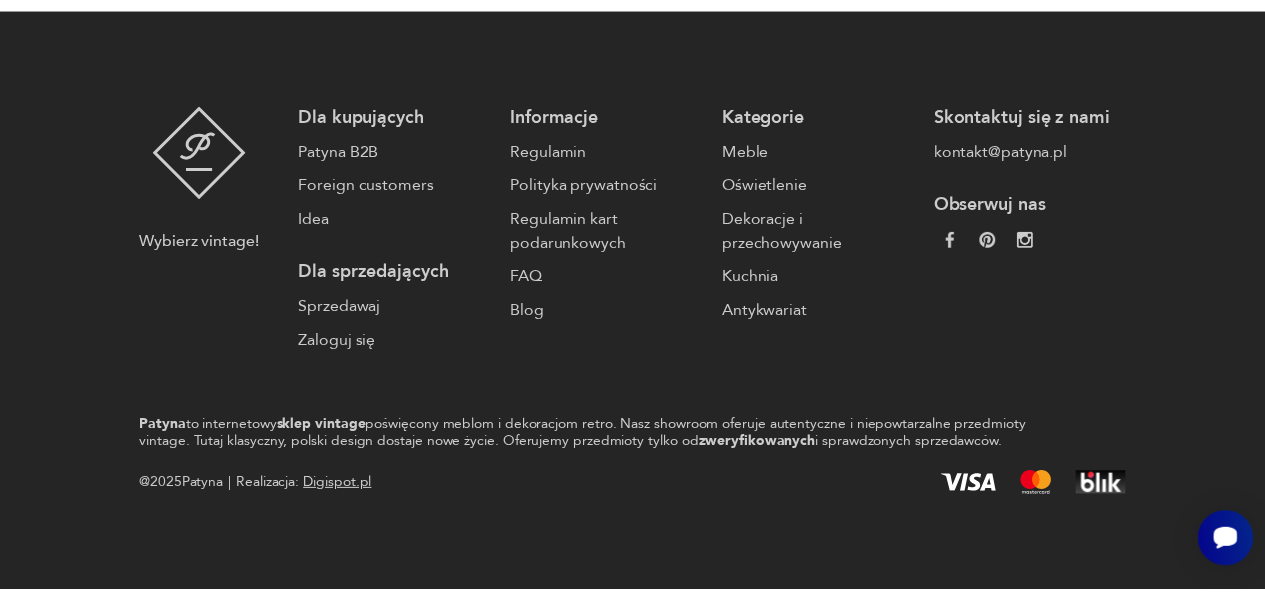 scroll, scrollTop: 0, scrollLeft: 0, axis: both 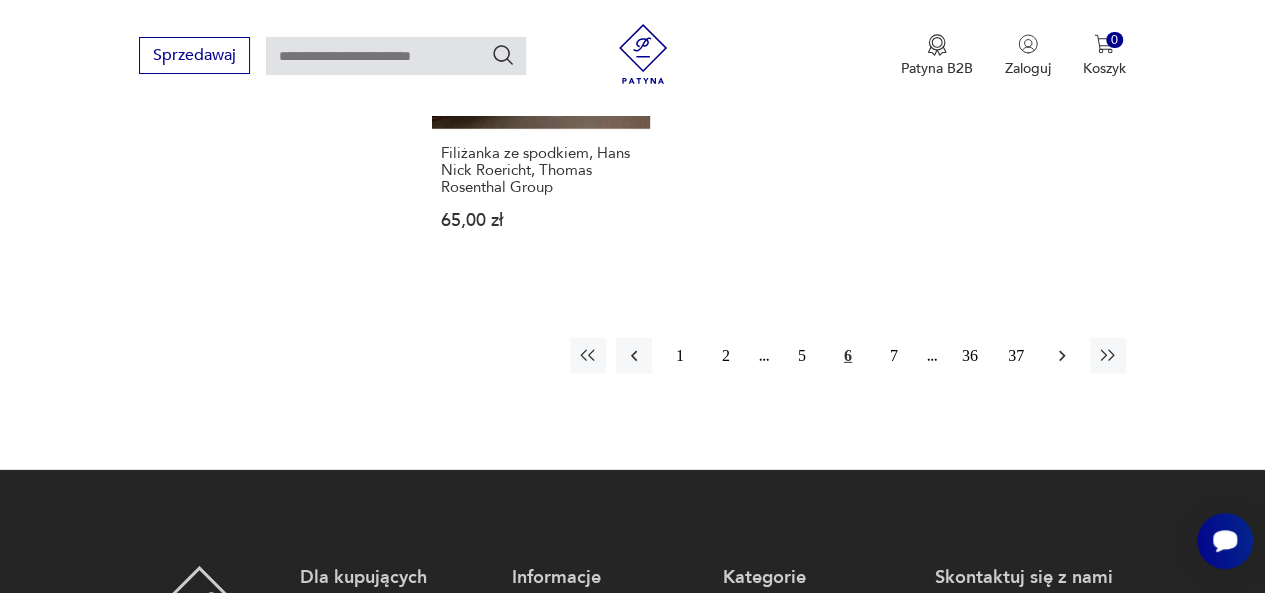 click 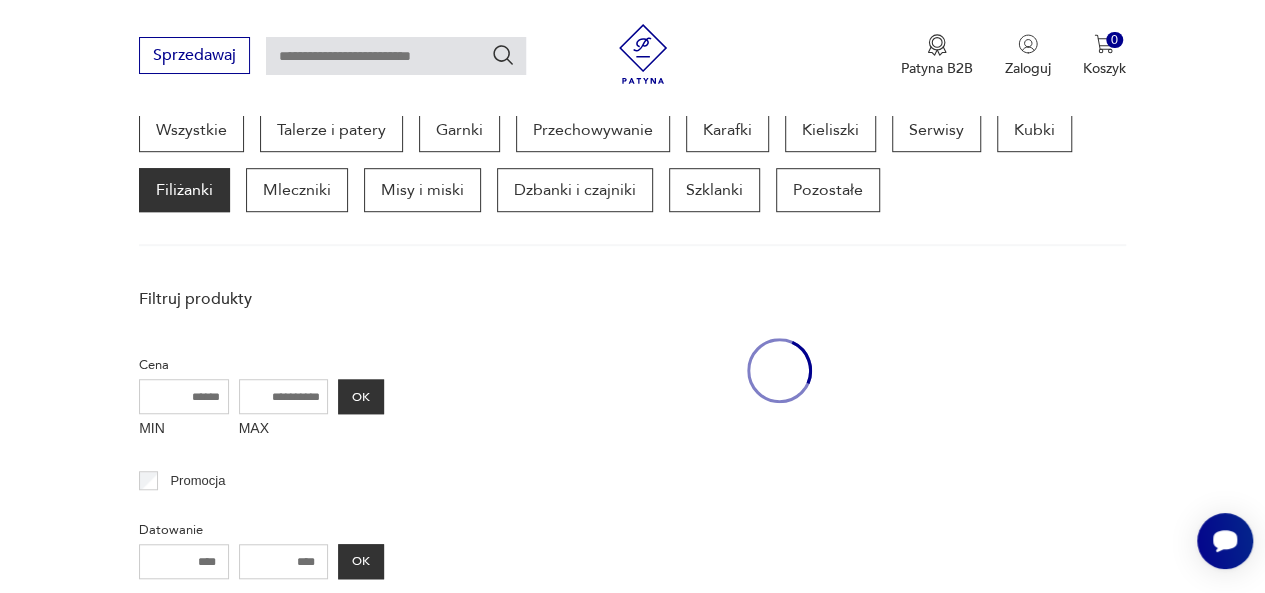 scroll, scrollTop: 530, scrollLeft: 0, axis: vertical 